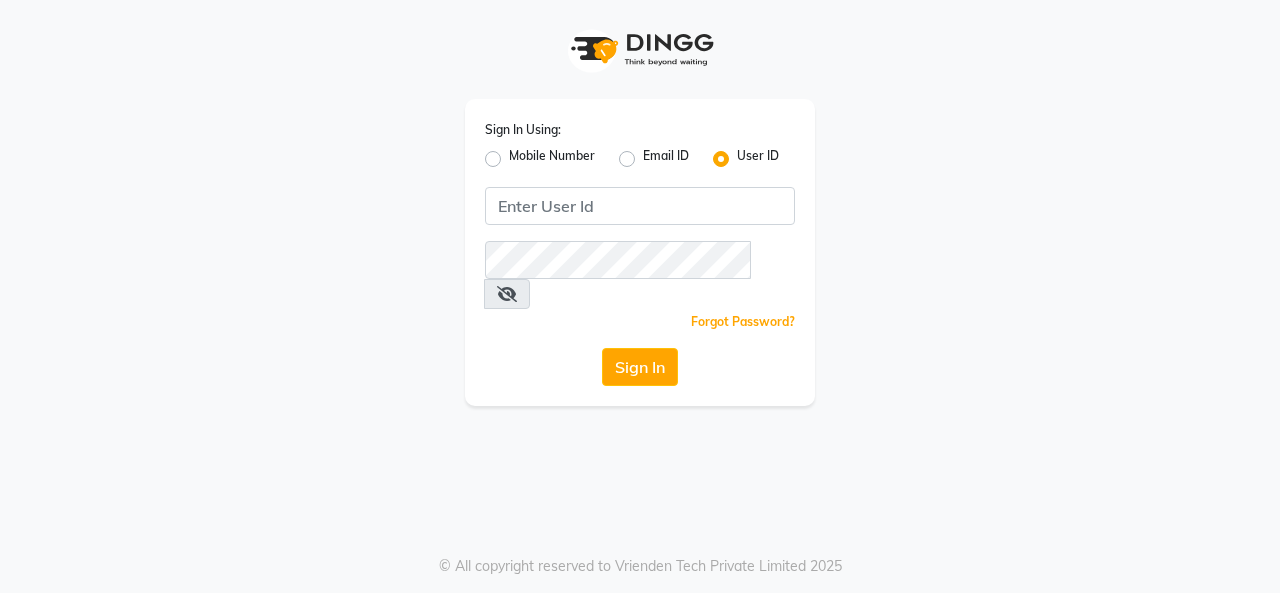 scroll, scrollTop: 0, scrollLeft: 0, axis: both 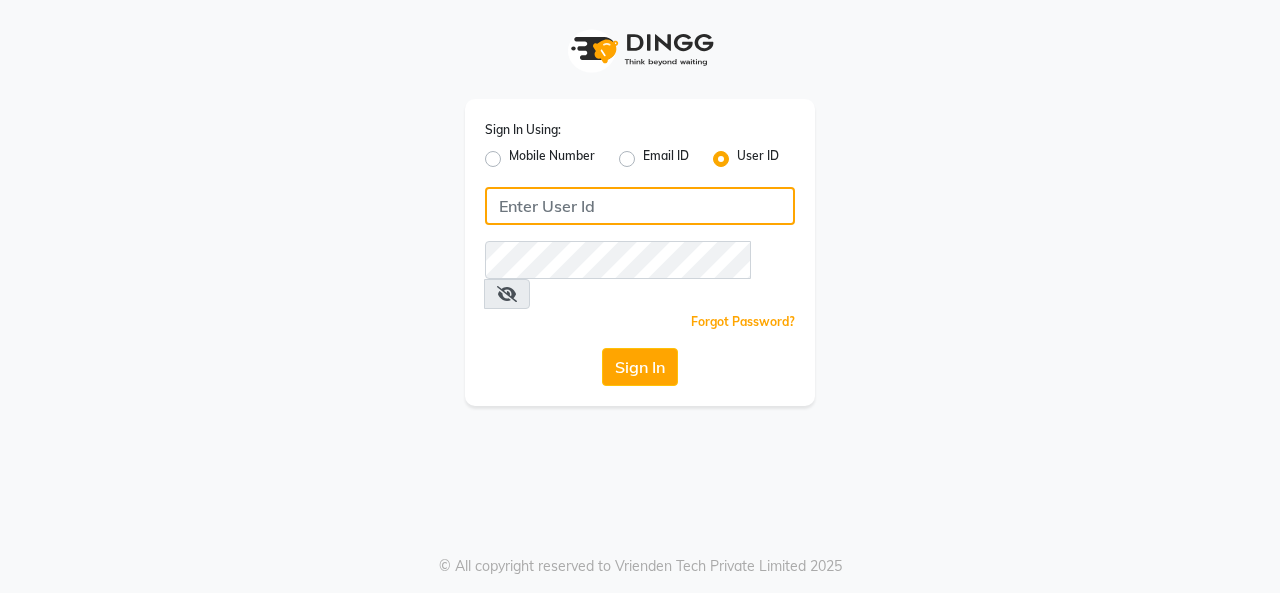 click 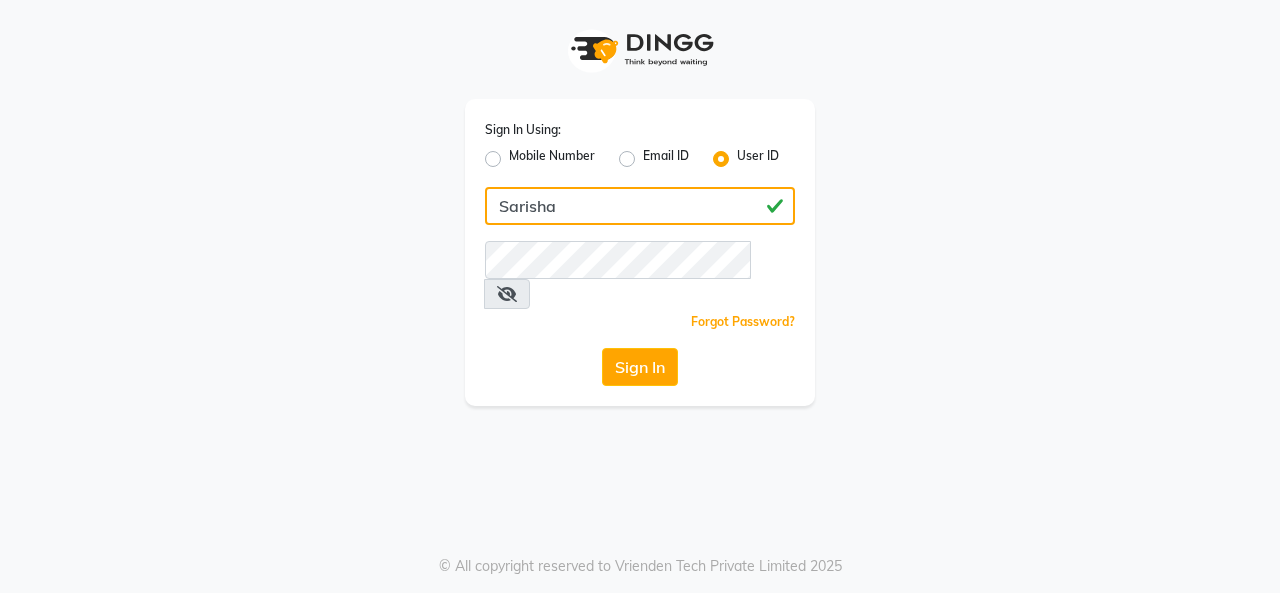 type on "Sarisha" 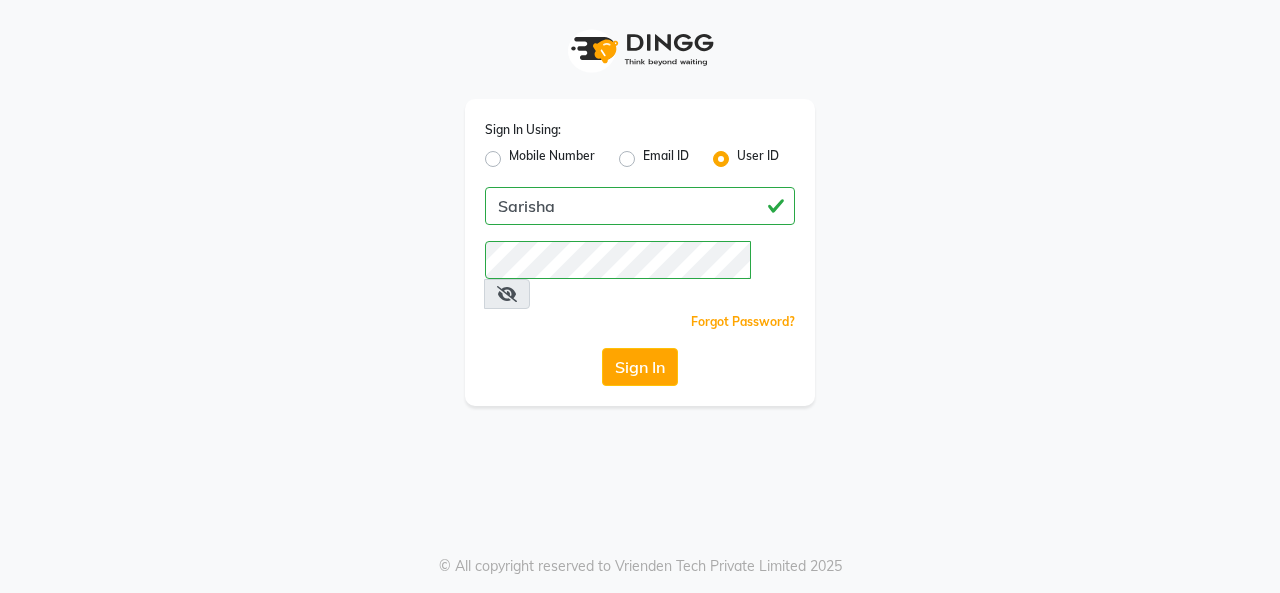 click at bounding box center (507, 294) 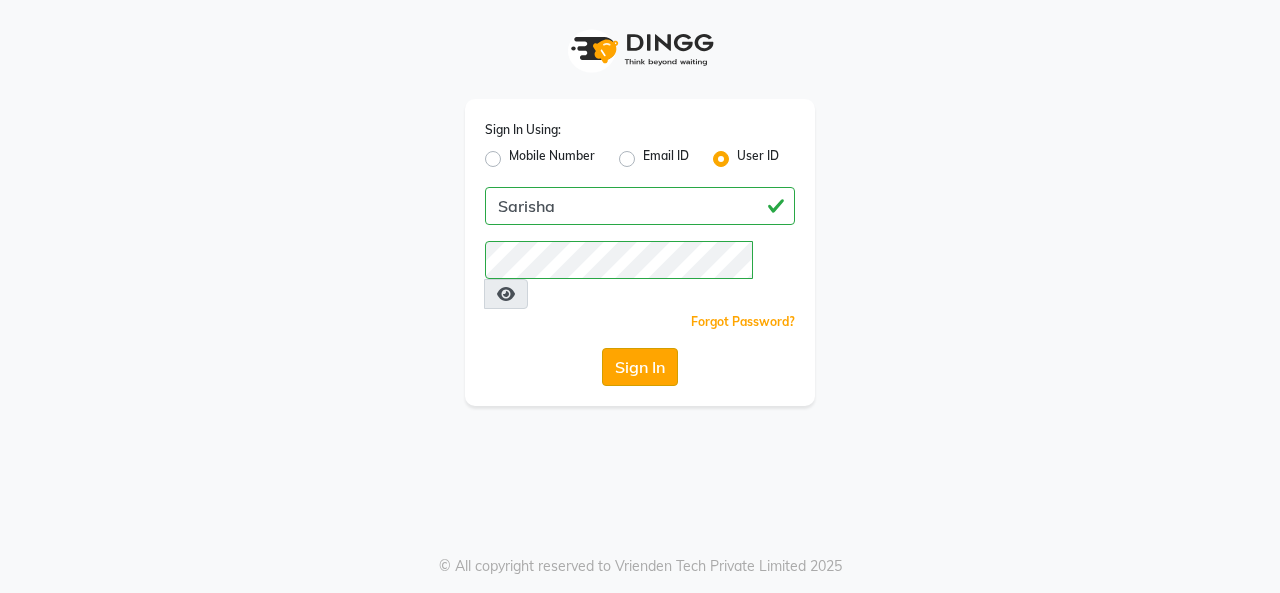 click on "Sign In" 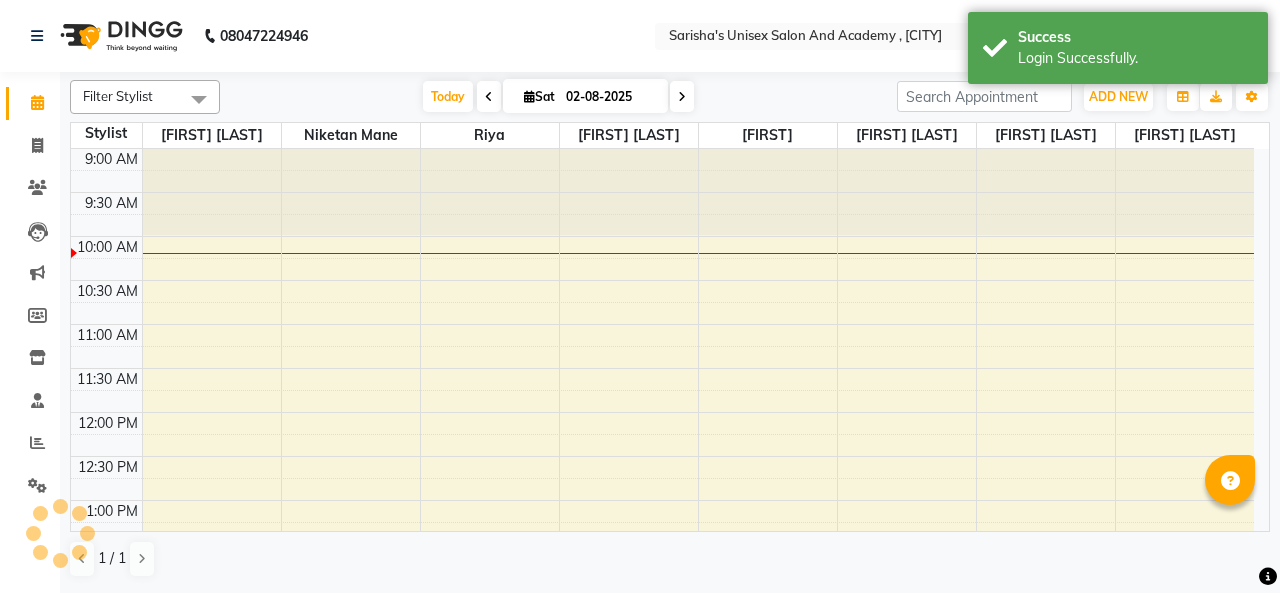scroll, scrollTop: 0, scrollLeft: 0, axis: both 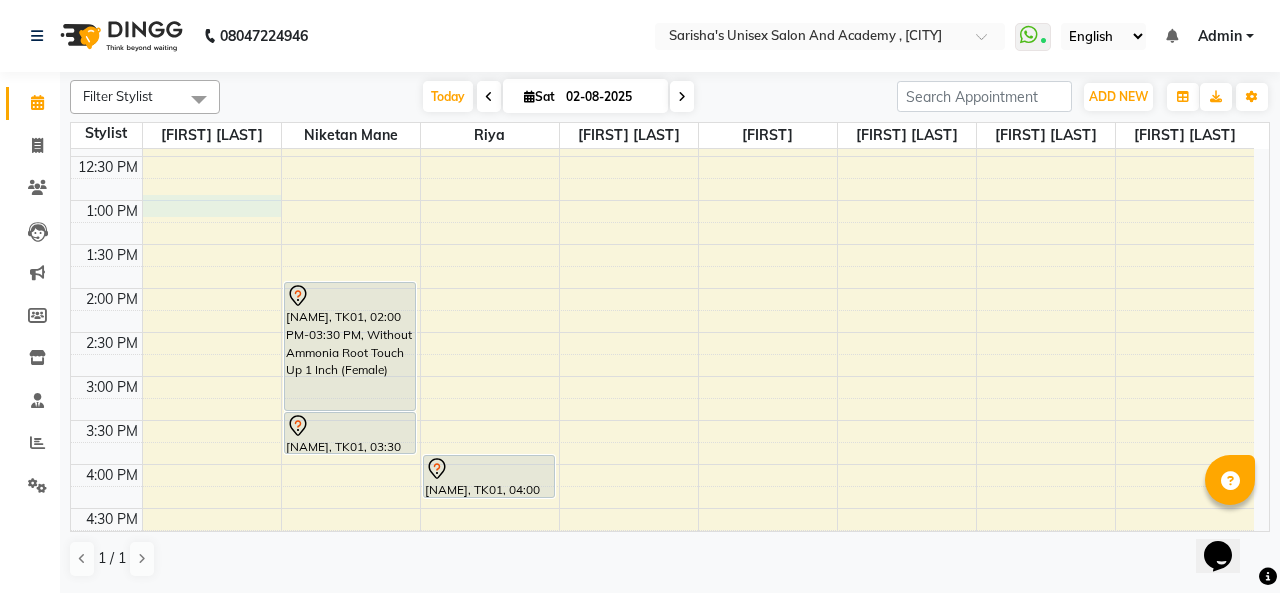 click on "9:00 AM 9:30 AM 10:00 AM 10:30 AM 11:00 AM 11:30 AM 12:00 PM 12:30 PM 1:00 PM 1:30 PM 2:00 PM 2:30 PM 3:00 PM 3:30 PM 4:00 PM 4:30 PM 5:00 PM 5:30 PM 6:00 PM 6:30 PM 7:00 PM 7:30 PM 8:00 PM 8:30 PM 9:00 PM 9:30 PM 10:00 PM 10:30 PM             [NAME], TK01, 02:00 PM-03:30 PM, Without Ammonia Root Touch Up 1 Inch (Female)             [NAME], TK01, 03:30 PM-04:00 PM, Hair - Hair Cut (Male)             [NAME], TK01, 04:00 PM-04:30 PM, Hydra Boost Clean Up-Dry Skin              [NAME], TK02, 06:00 PM-07:00 PM, Insta Glow Facial" at bounding box center [662, 464] 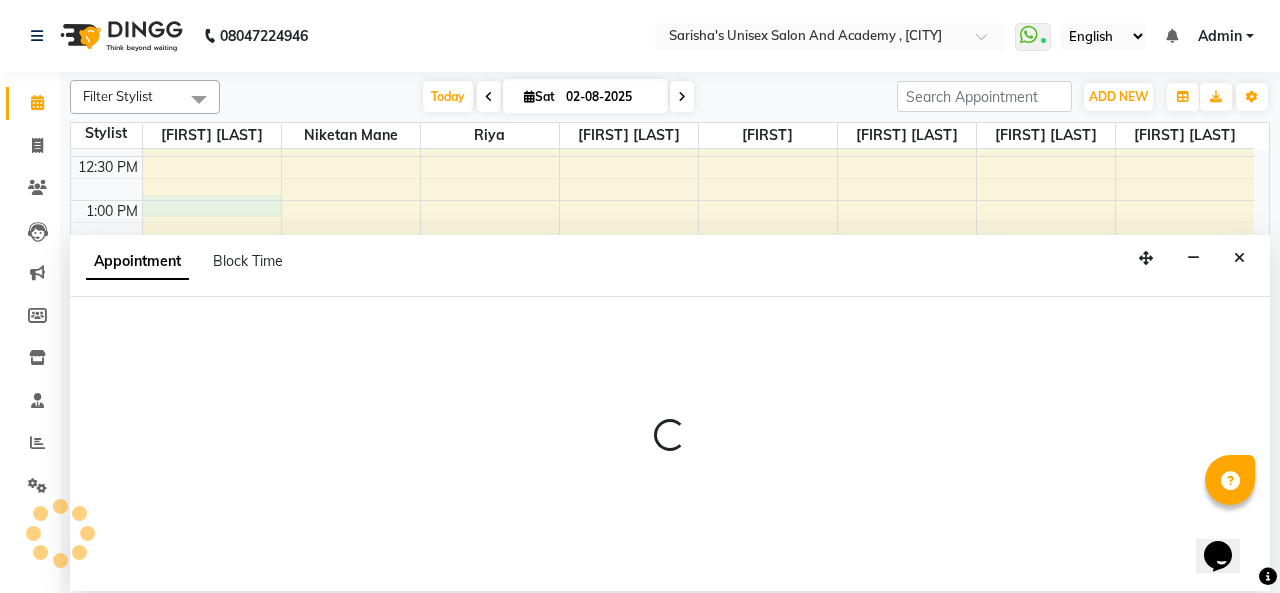 select on "9923" 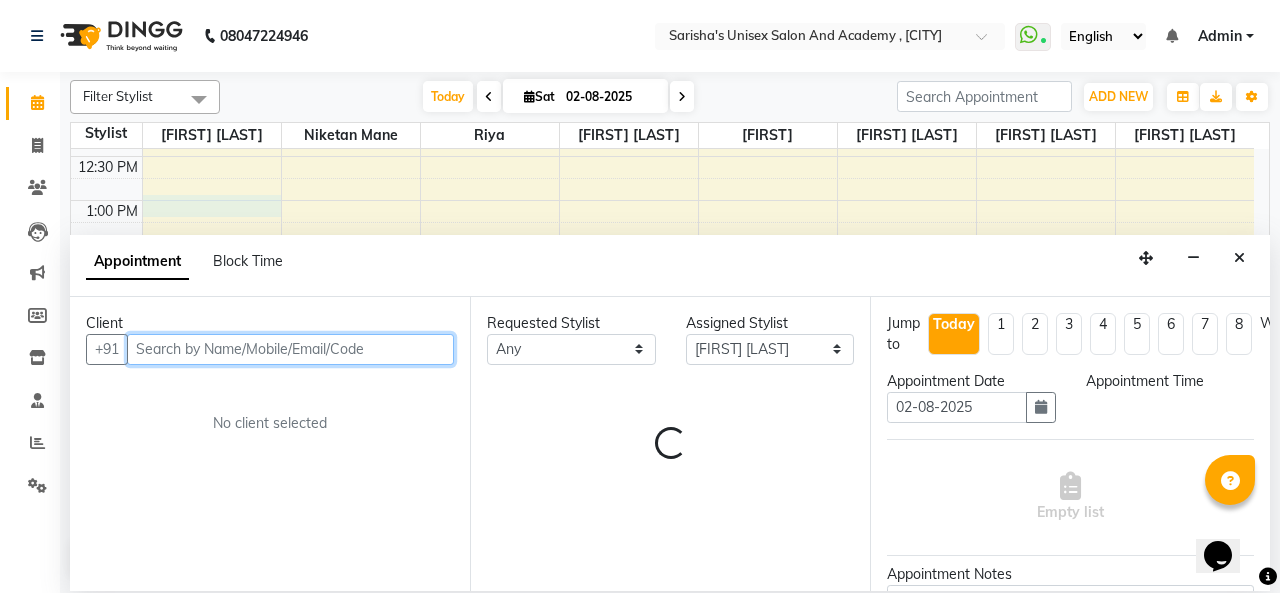select on "780" 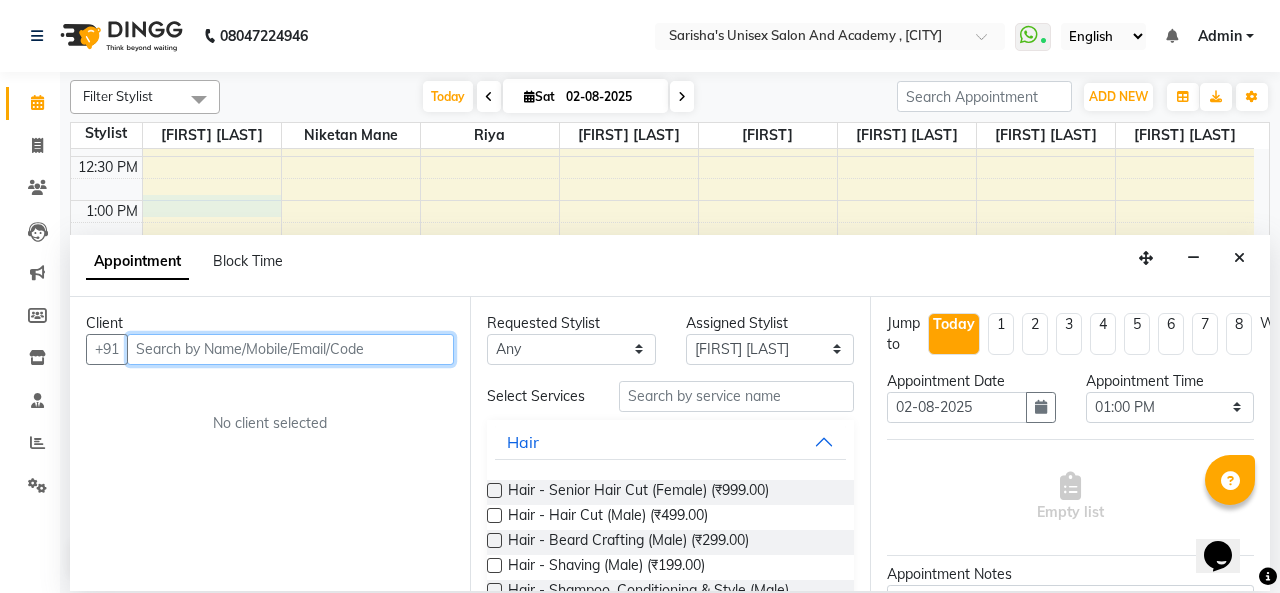 click at bounding box center [290, 349] 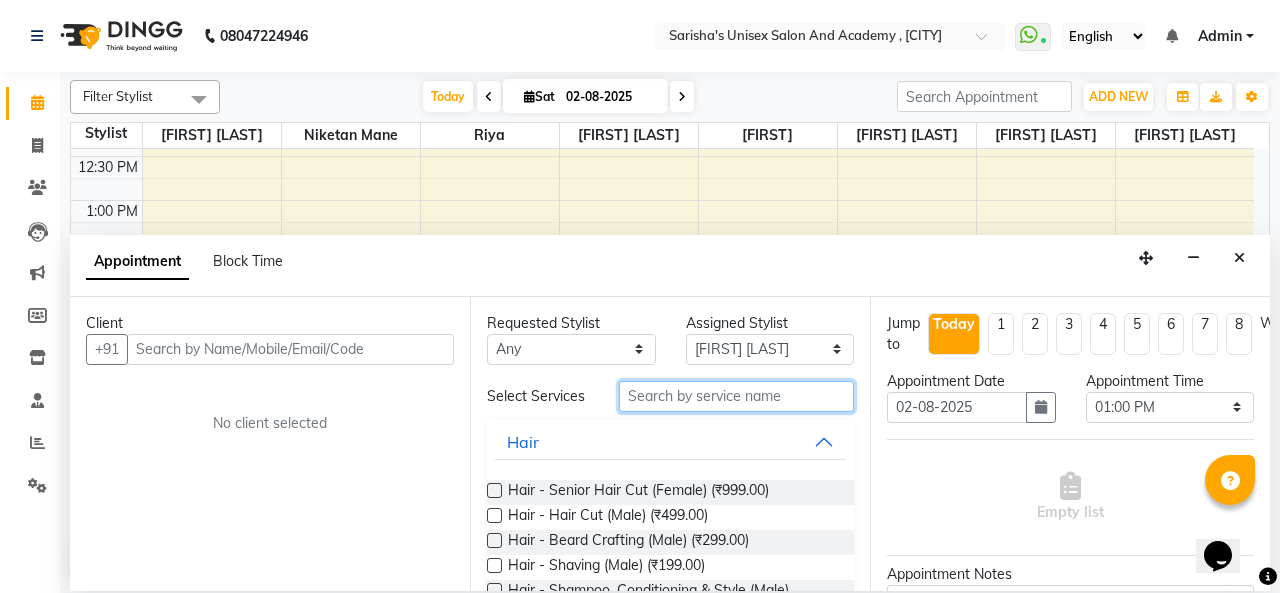 click at bounding box center (736, 396) 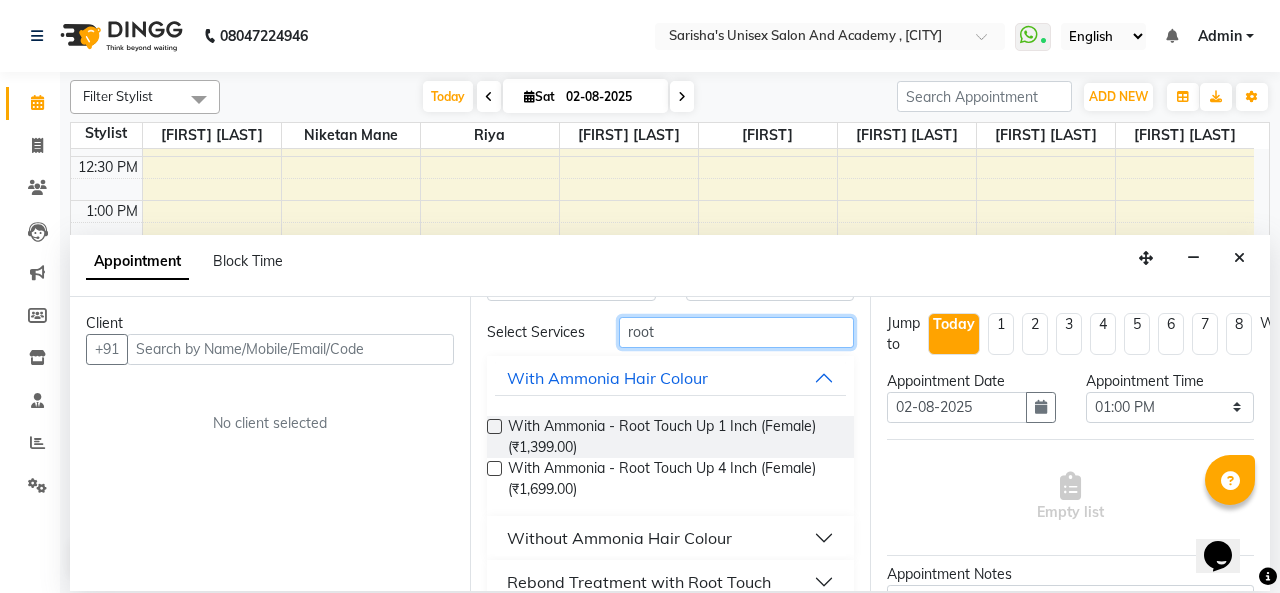 scroll, scrollTop: 92, scrollLeft: 0, axis: vertical 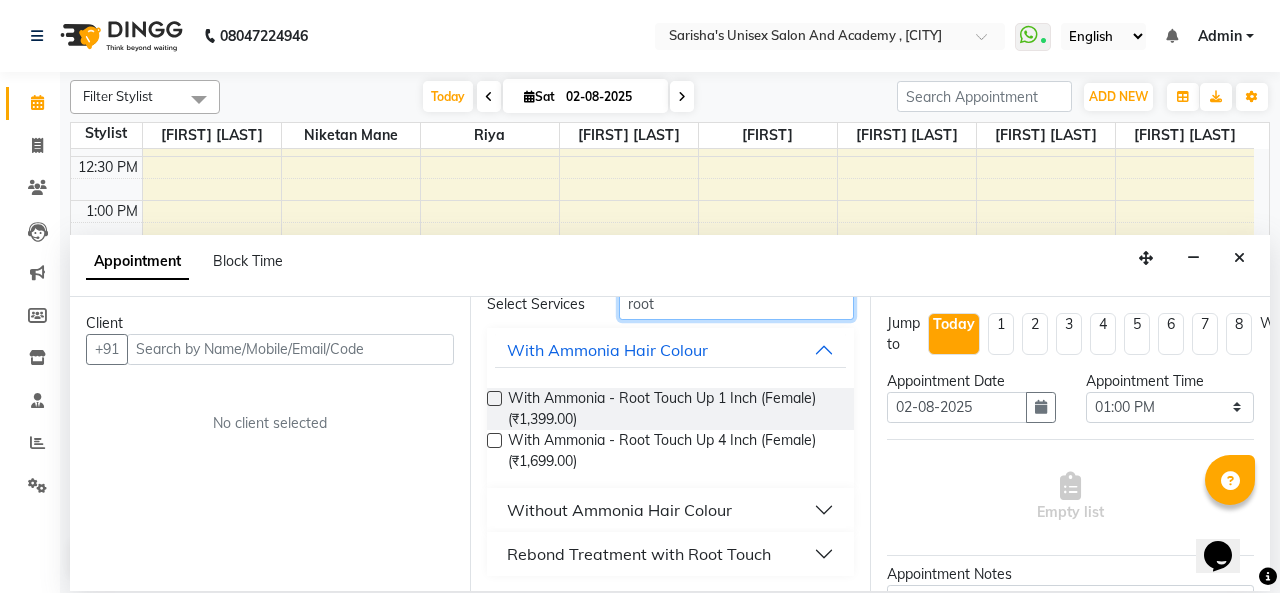 type on "root" 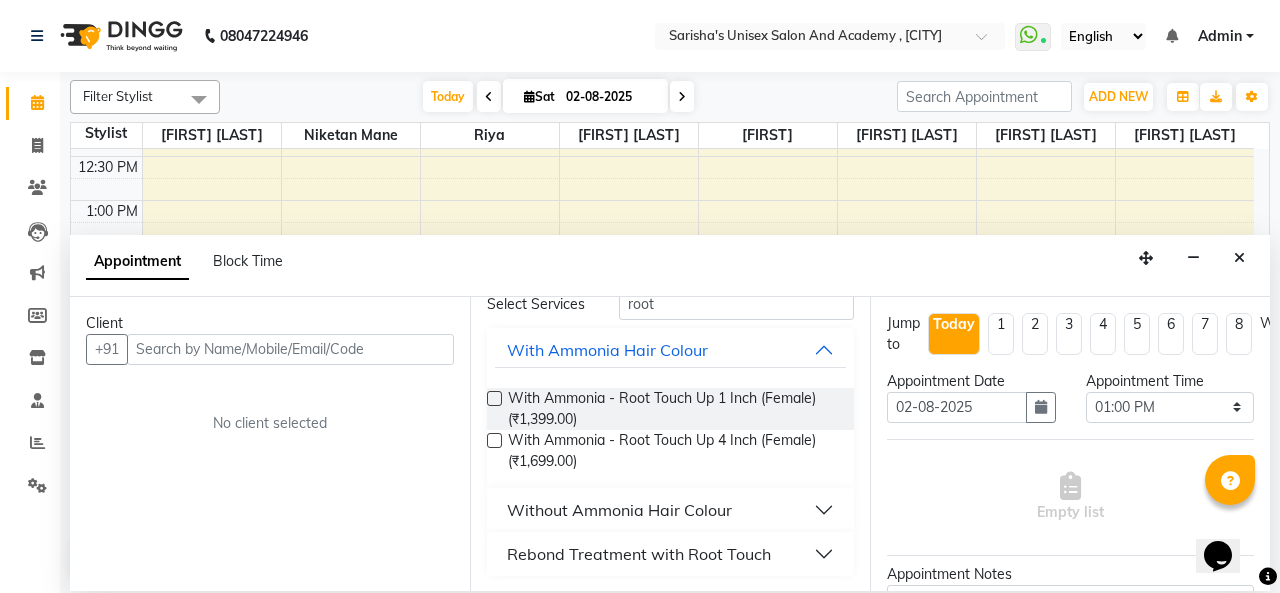 click on "Without Ammonia Hair Colour" at bounding box center (619, 510) 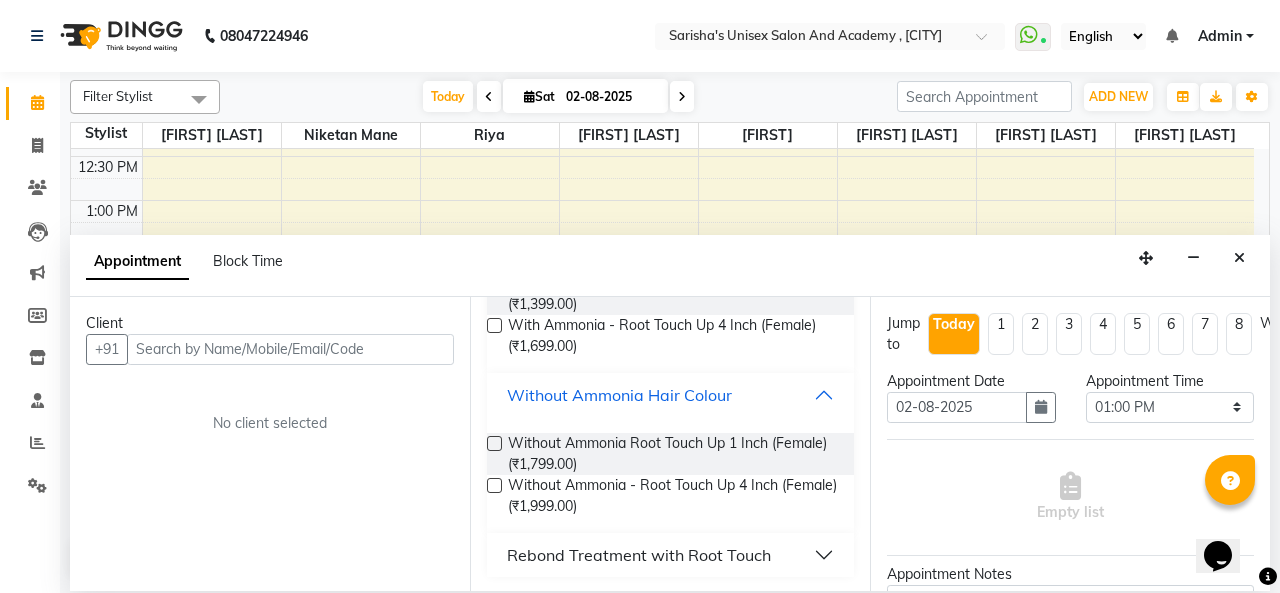 scroll, scrollTop: 208, scrollLeft: 0, axis: vertical 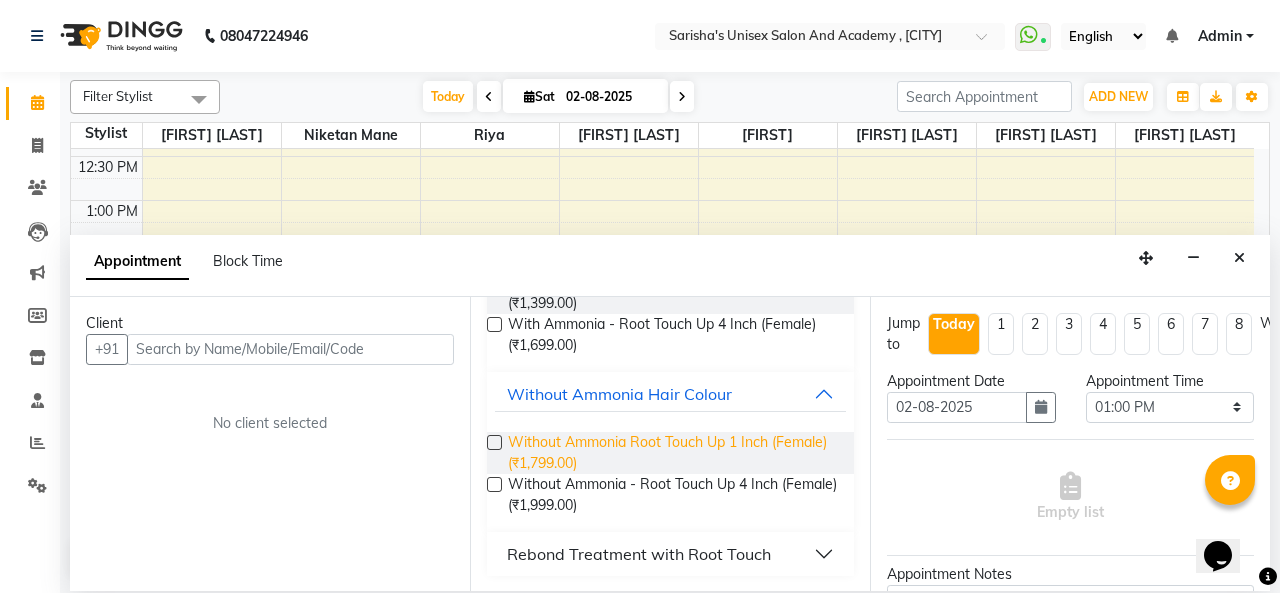 click on "Without Ammonia Root Touch Up 1 Inch (Female) (₹1,799.00)" at bounding box center [673, 453] 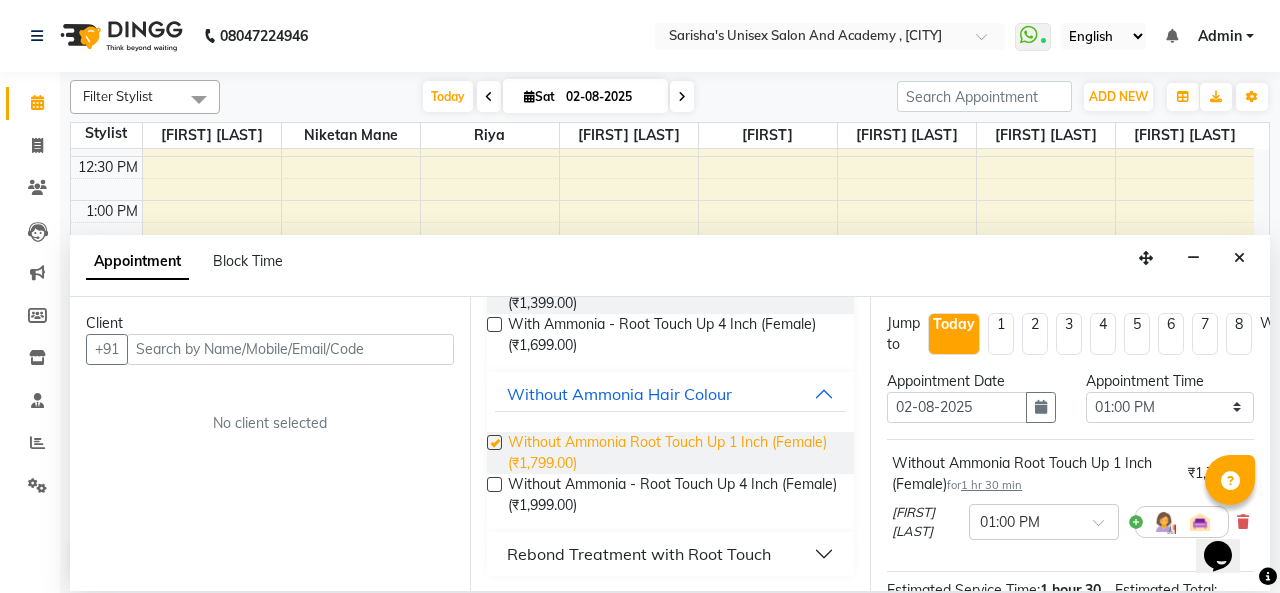 checkbox on "false" 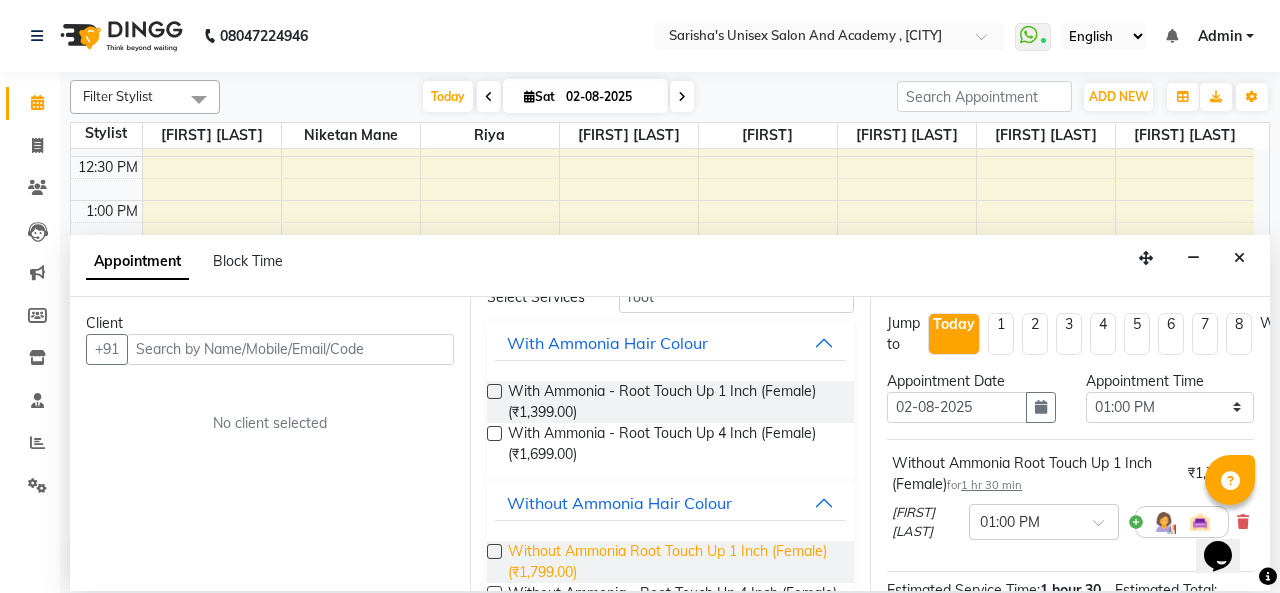 scroll, scrollTop: 0, scrollLeft: 0, axis: both 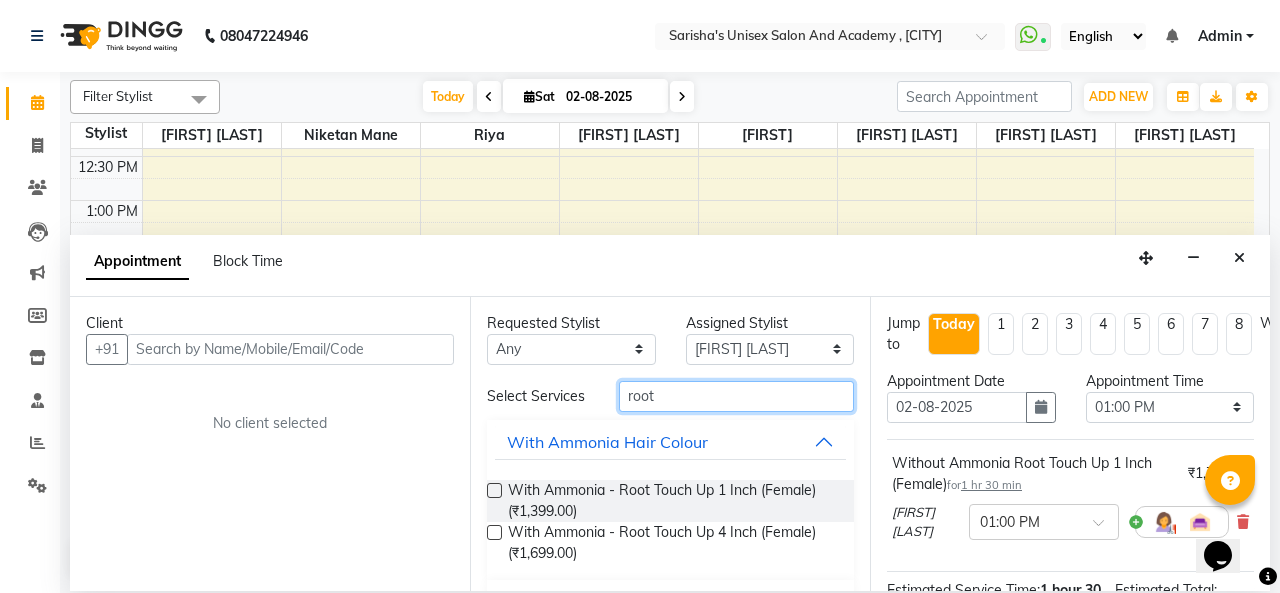 click on "root" at bounding box center [736, 396] 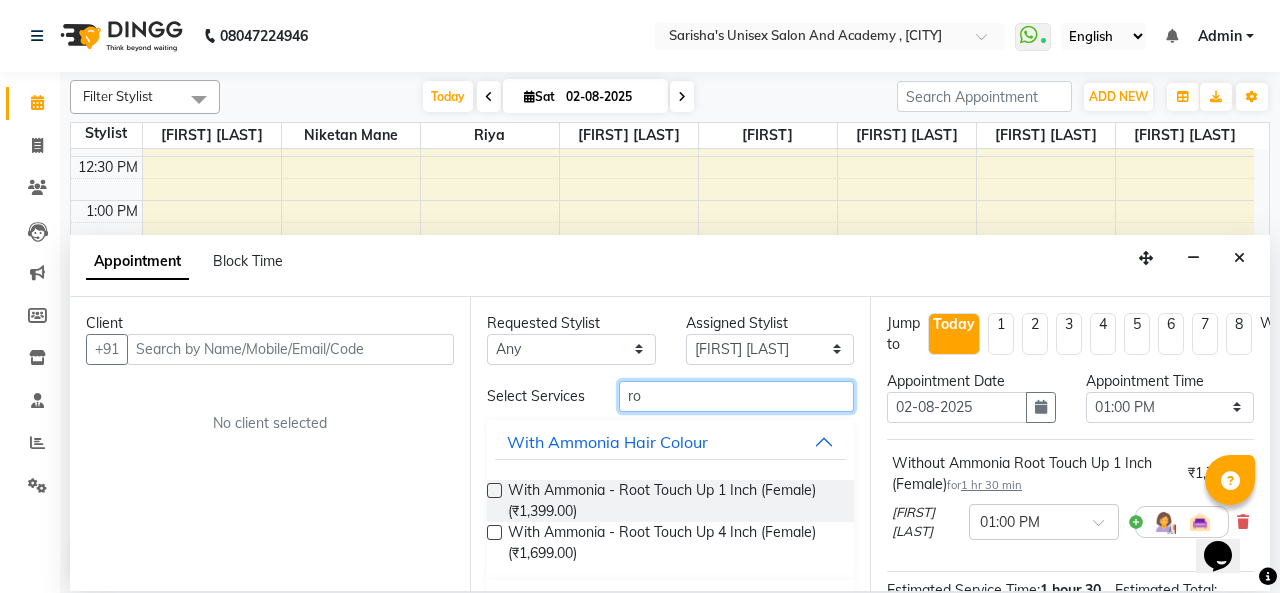 type on "r" 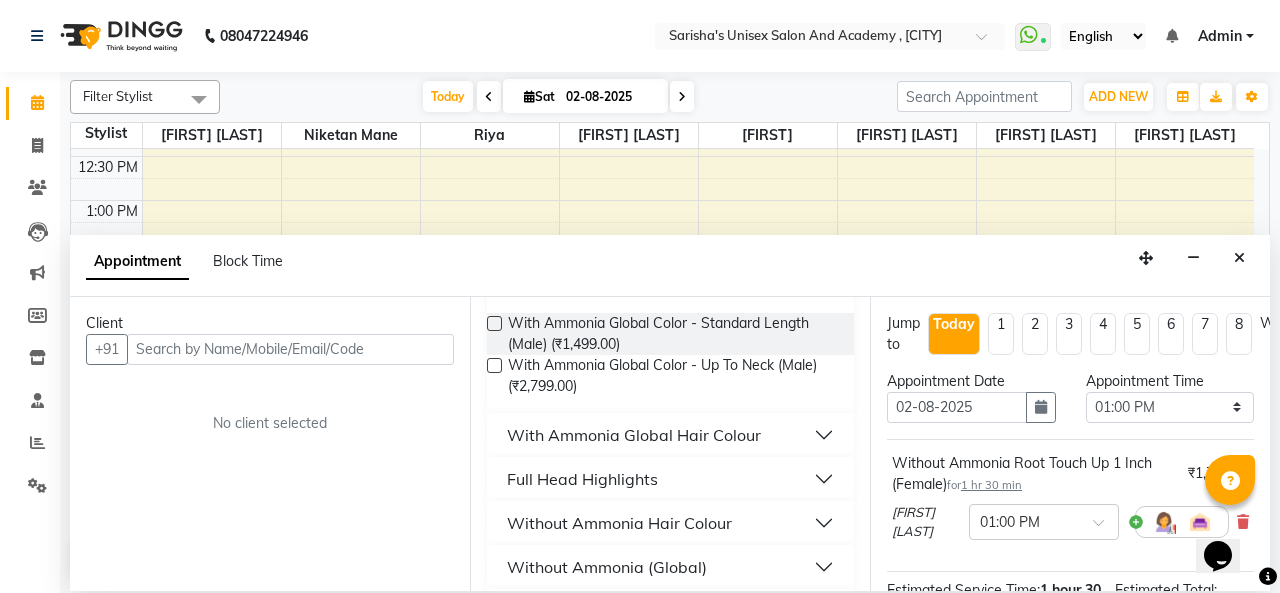 scroll, scrollTop: 300, scrollLeft: 0, axis: vertical 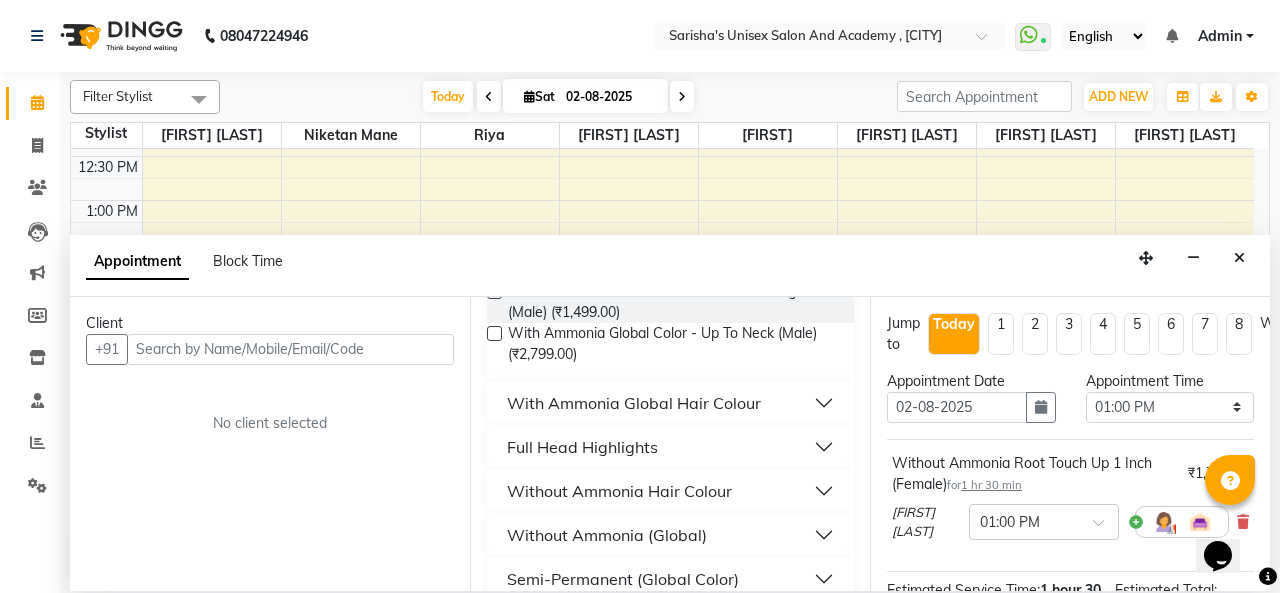 type on "global" 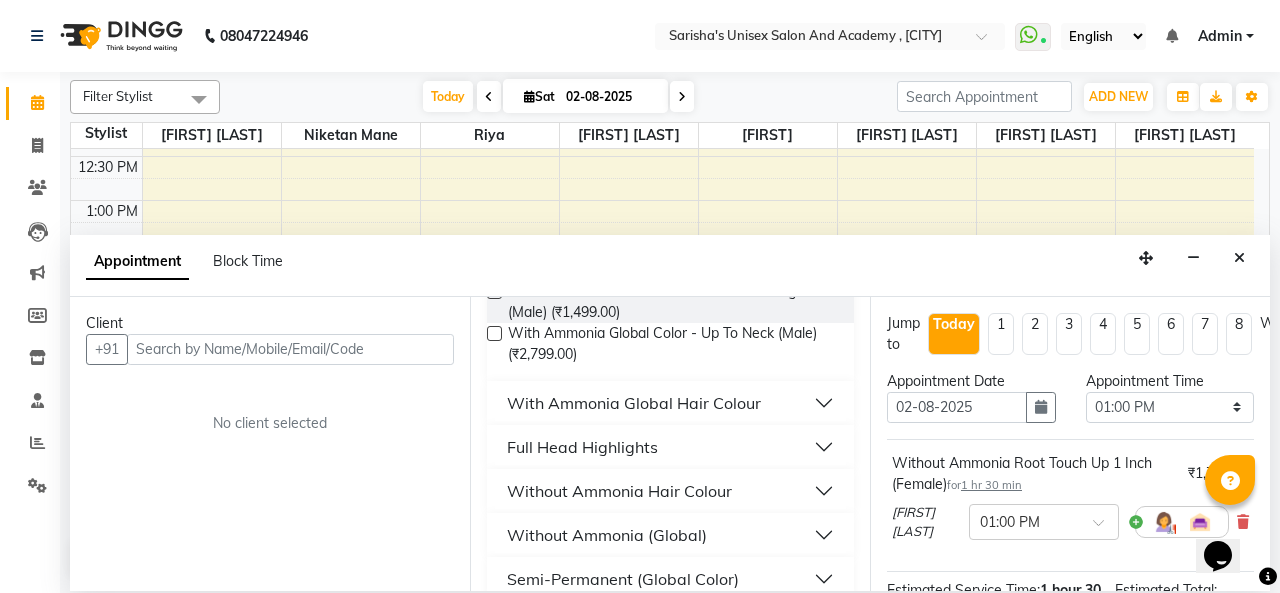 click on "With Ammonia Global Hair Colour" at bounding box center [670, 403] 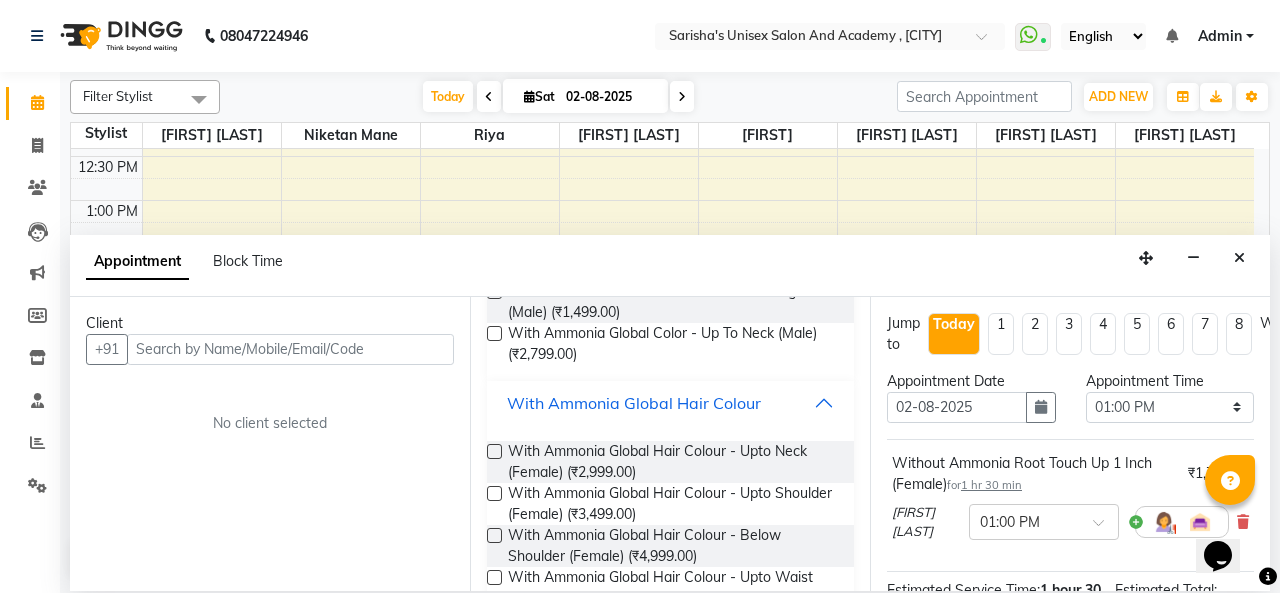 scroll, scrollTop: 400, scrollLeft: 0, axis: vertical 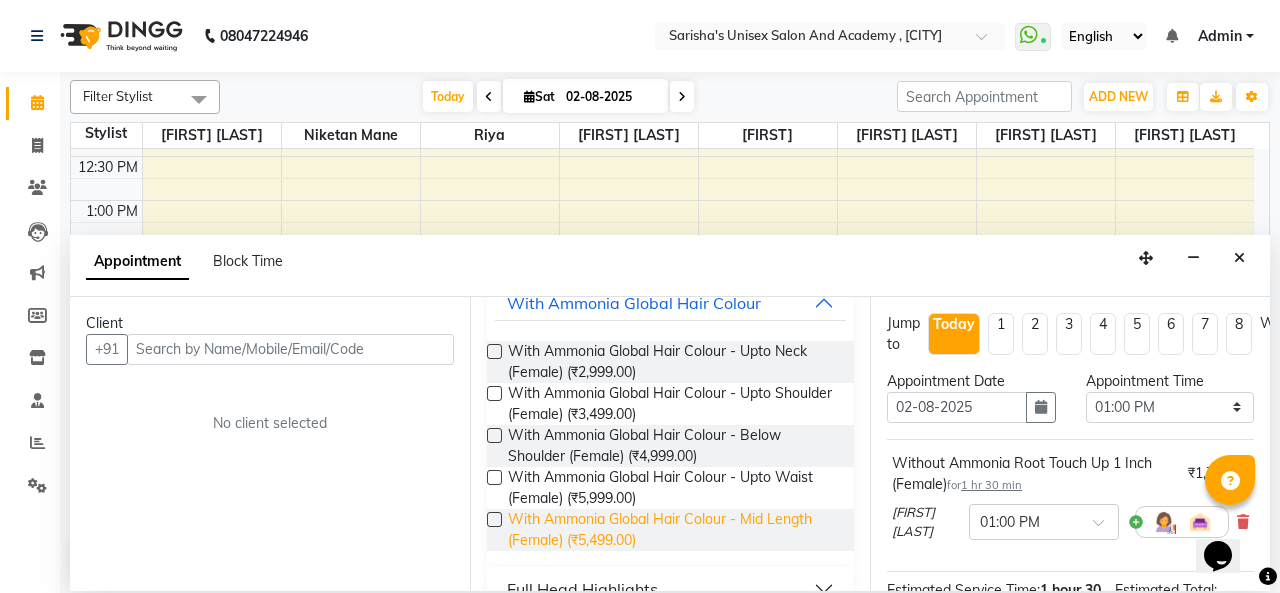 click on "With Ammonia Global Hair Colour - Mid Length (Female) (₹5,499.00)" at bounding box center [673, 530] 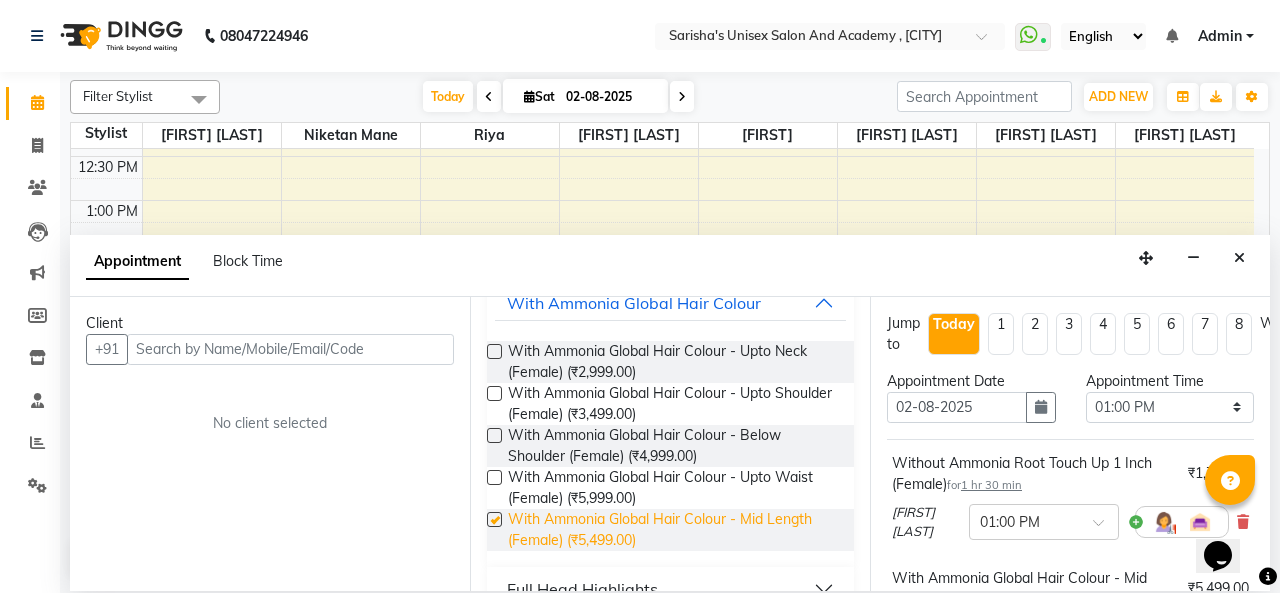 checkbox on "false" 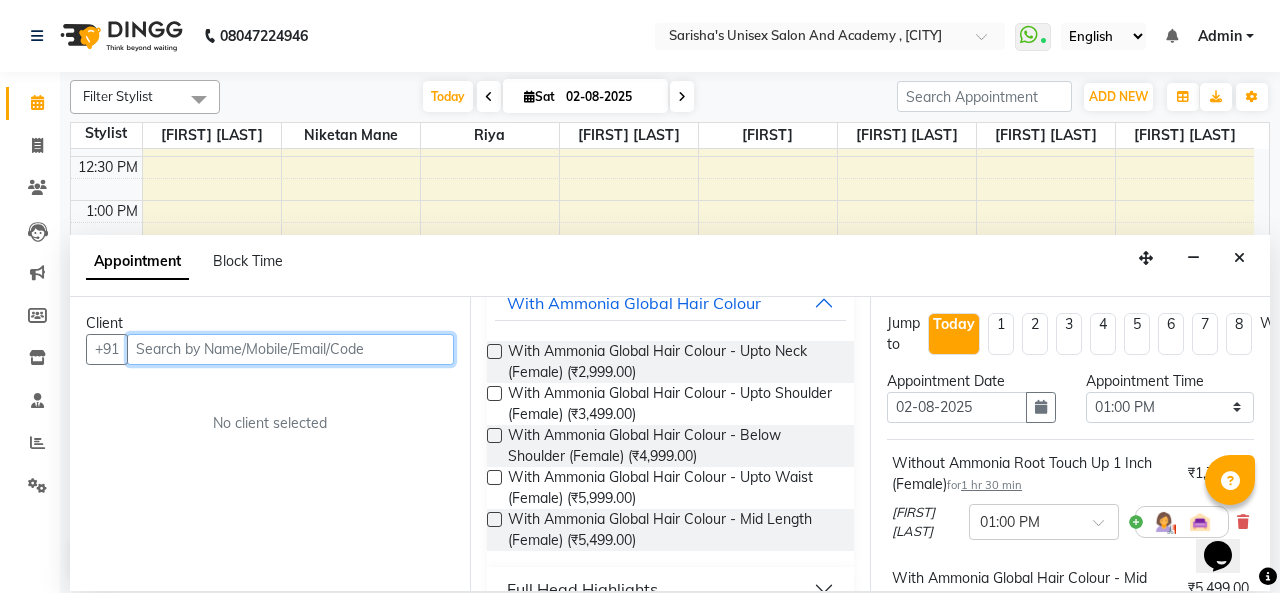 click at bounding box center [290, 349] 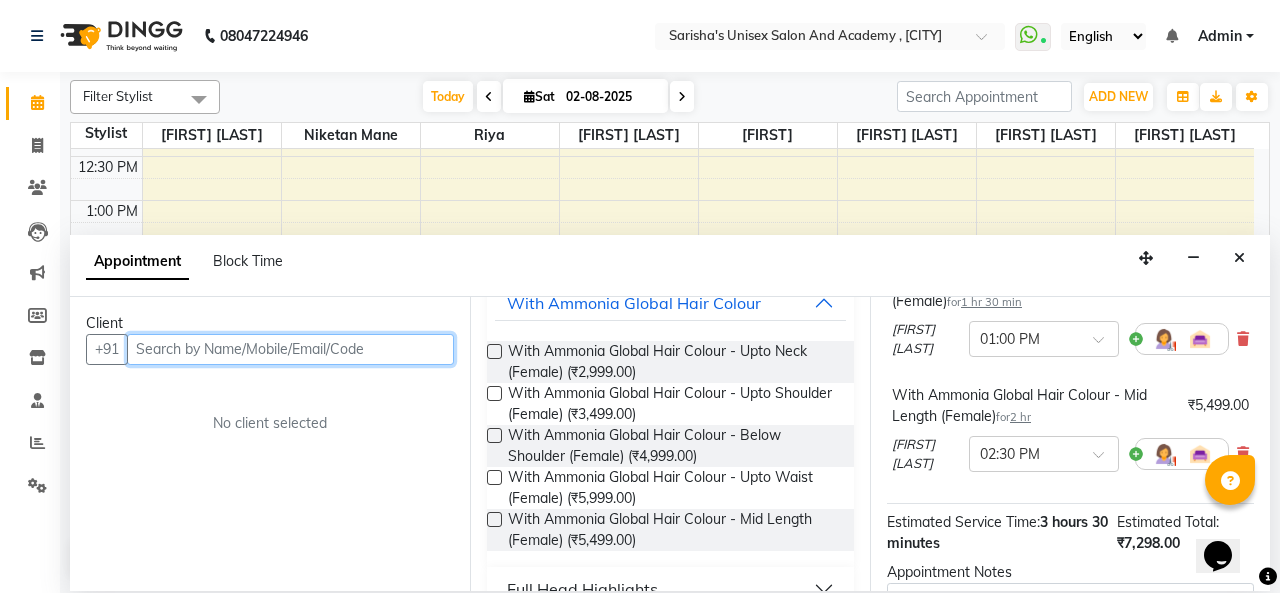 scroll, scrollTop: 200, scrollLeft: 0, axis: vertical 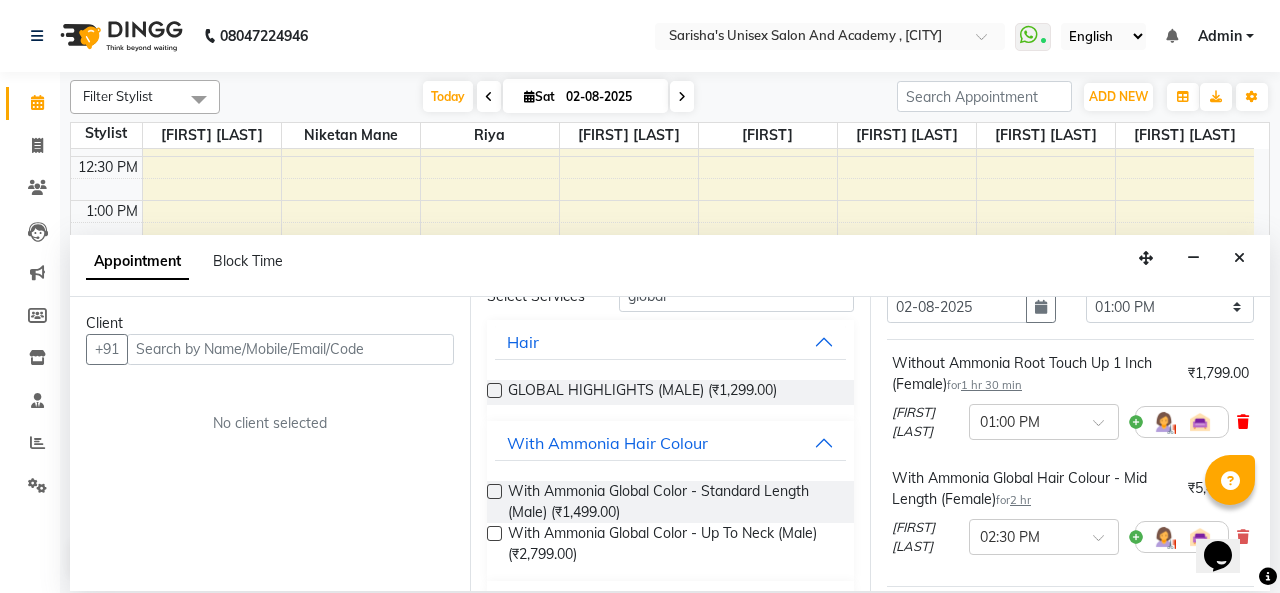 click at bounding box center [1243, 422] 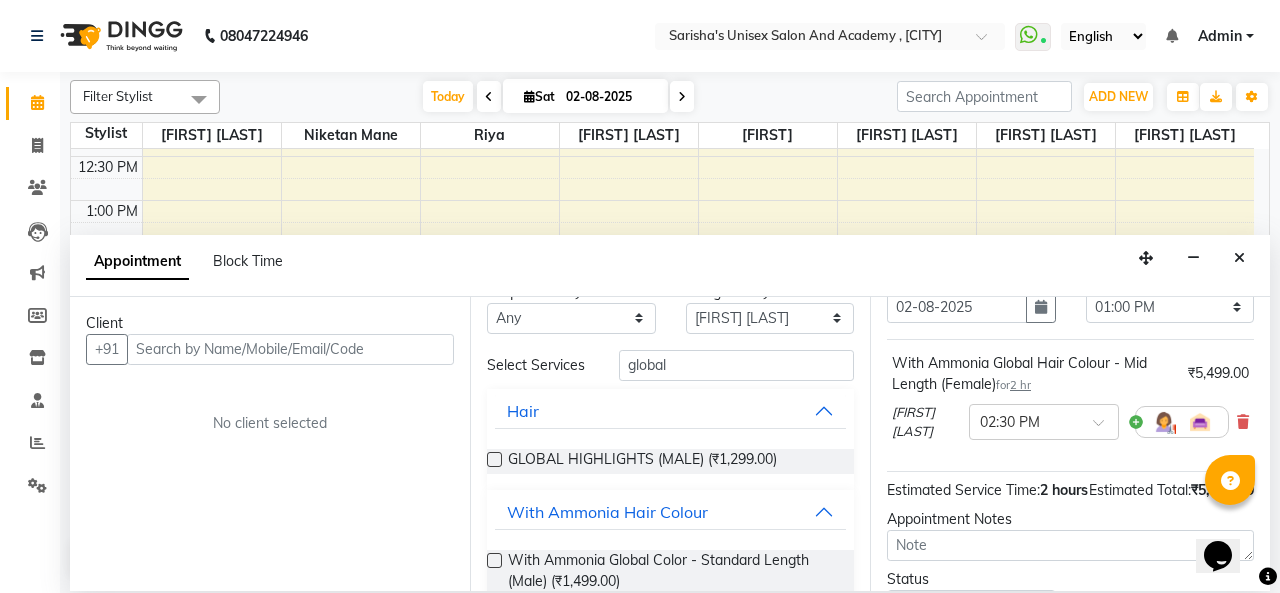scroll, scrollTop: 0, scrollLeft: 0, axis: both 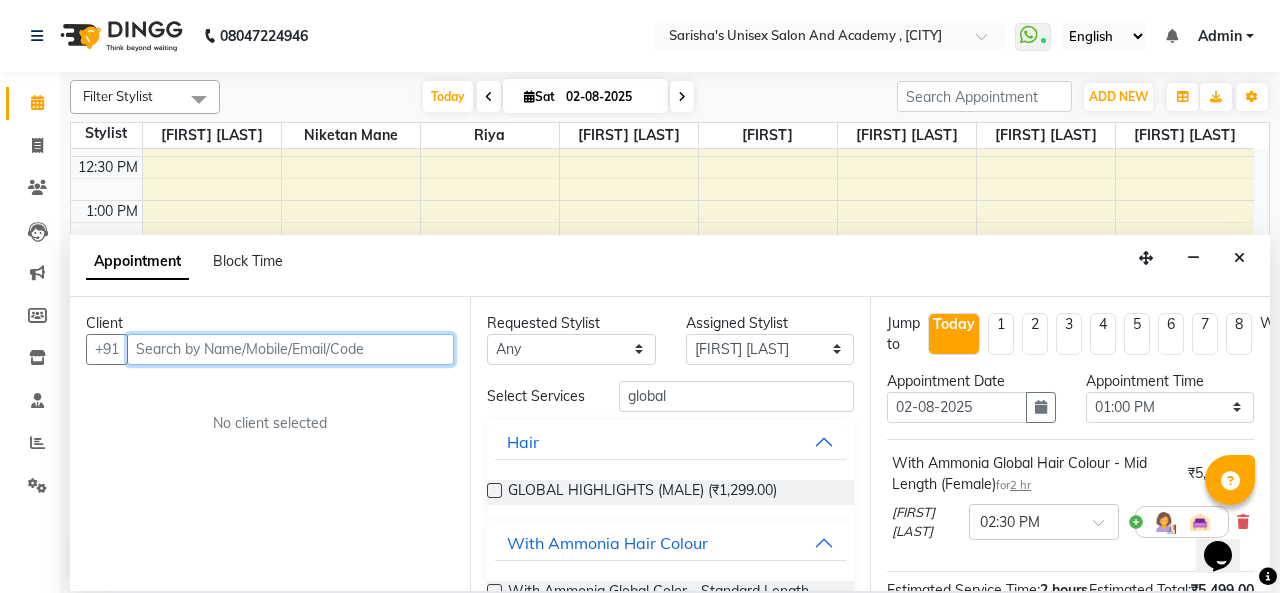 click at bounding box center (290, 349) 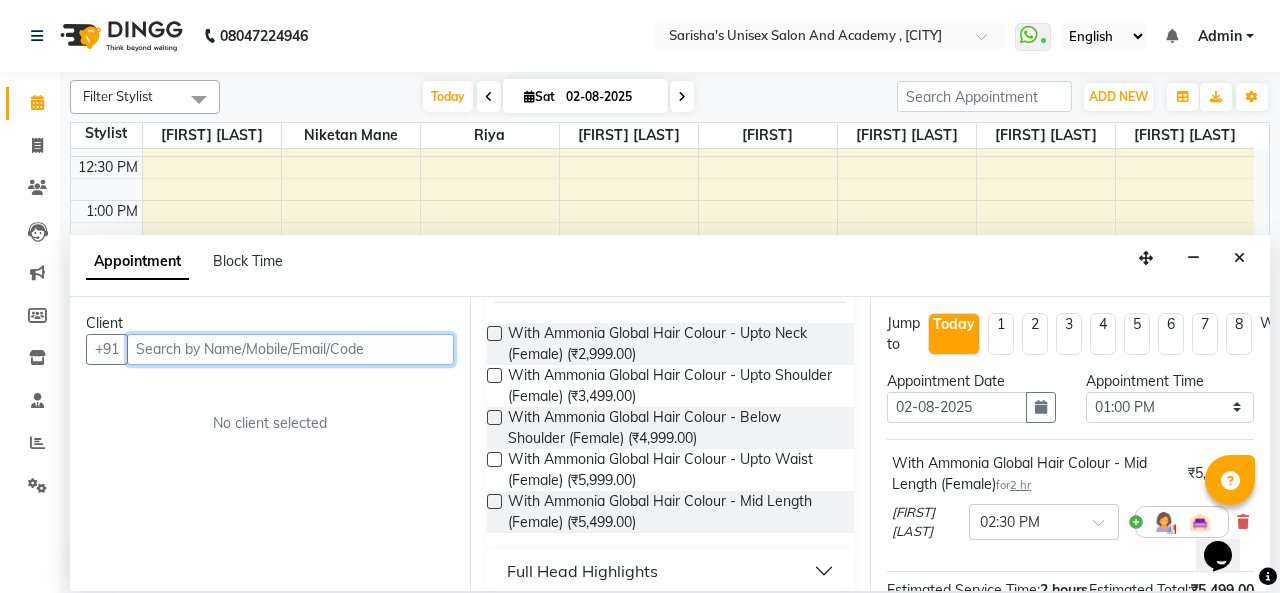 scroll, scrollTop: 500, scrollLeft: 0, axis: vertical 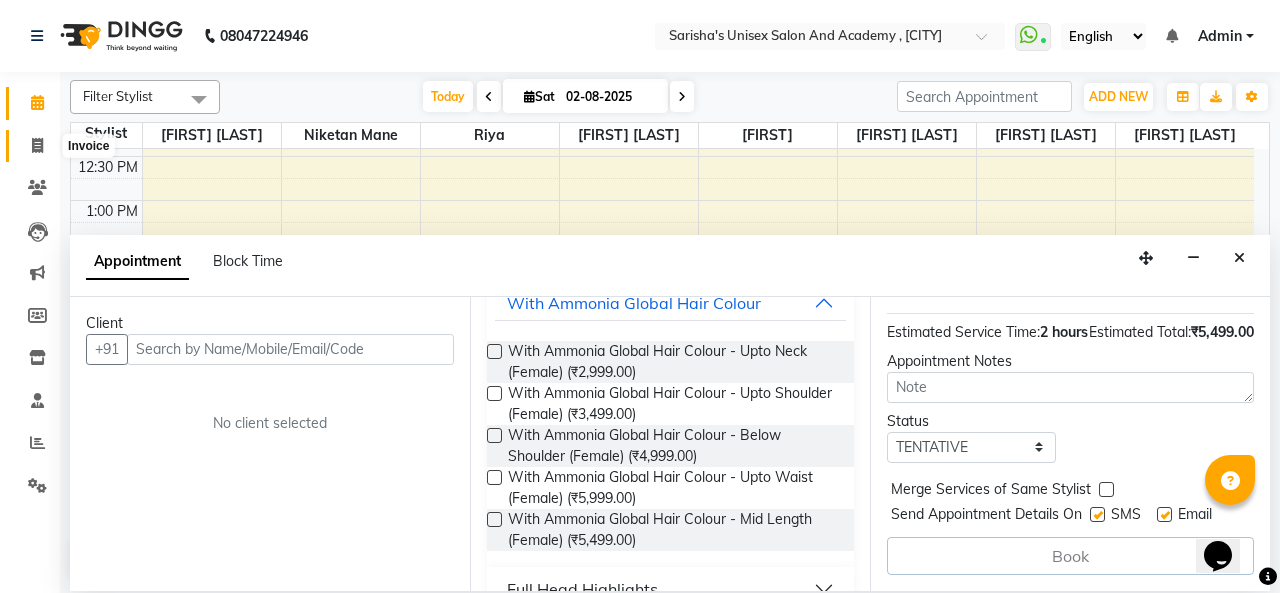 click 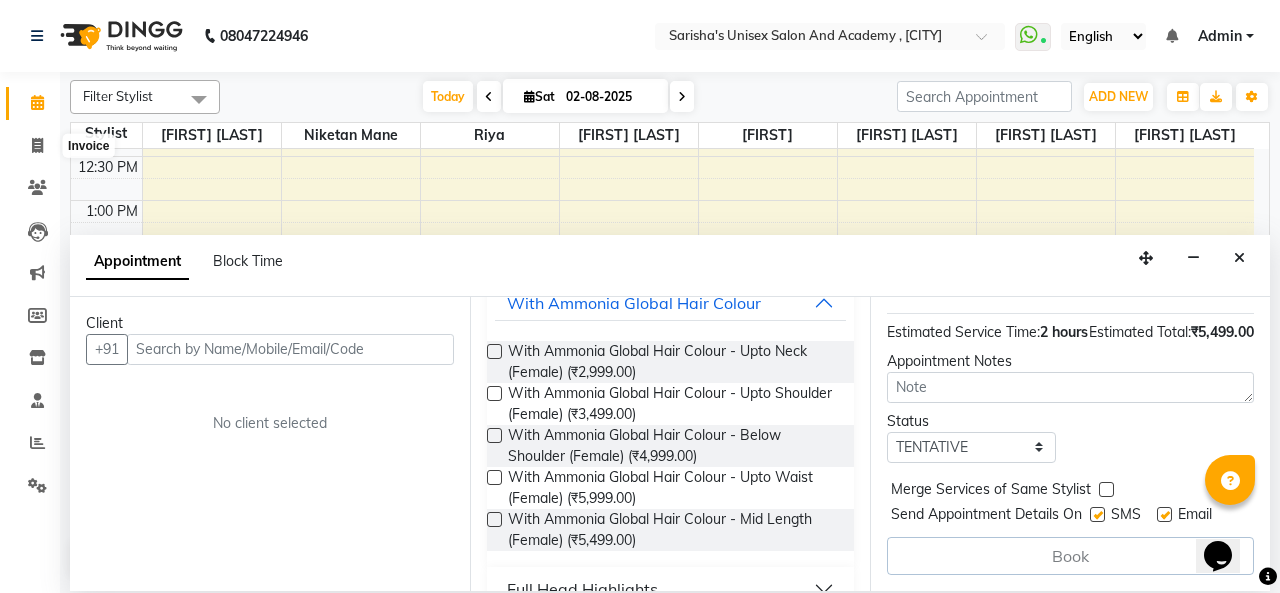 select on "665" 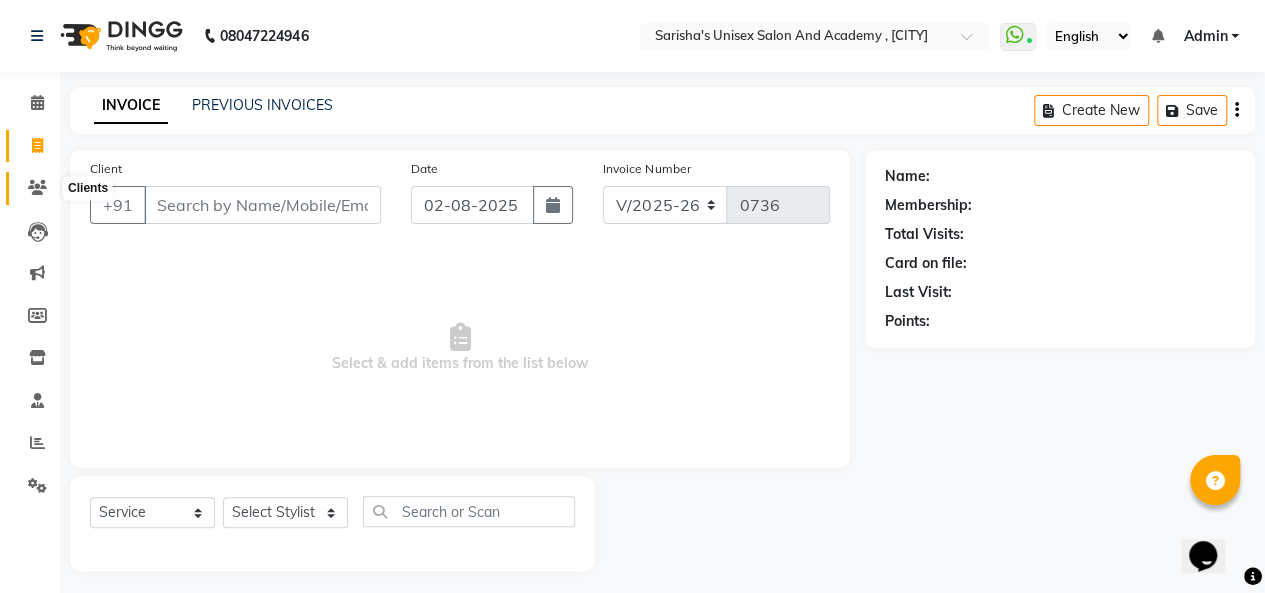 click 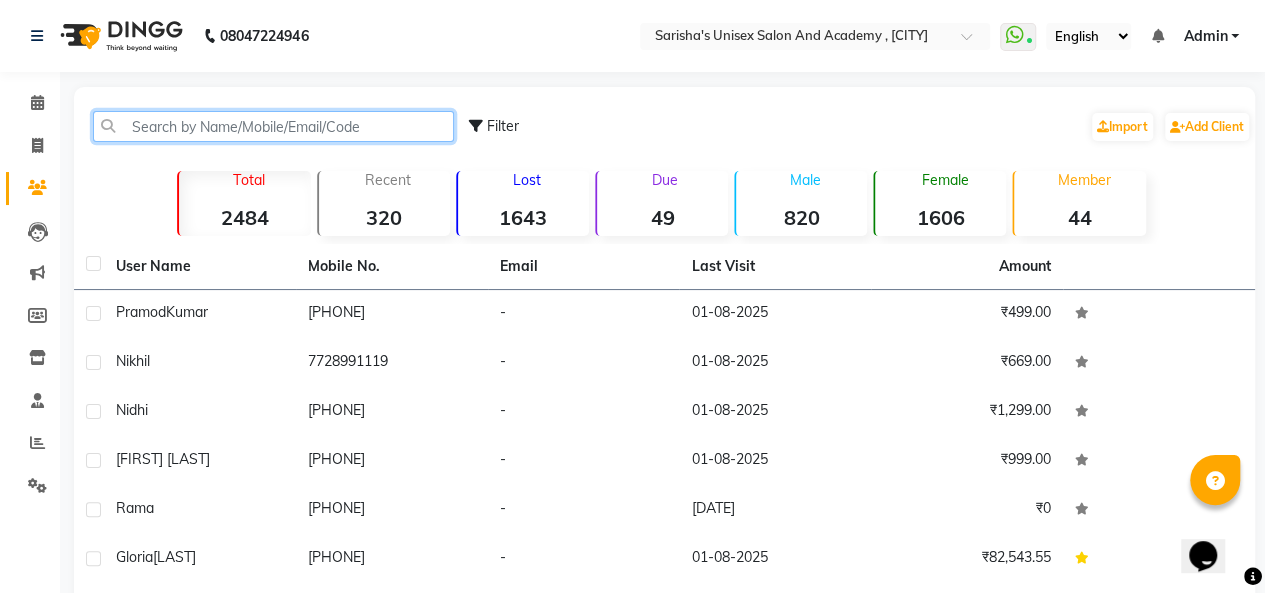 click 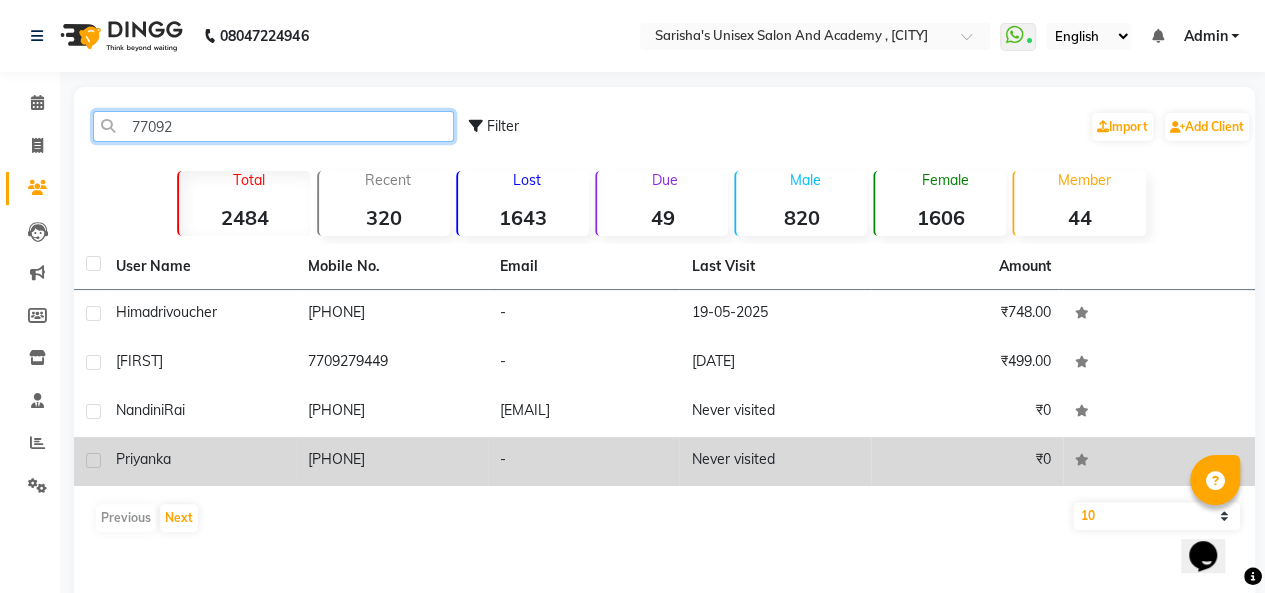 type on "77092" 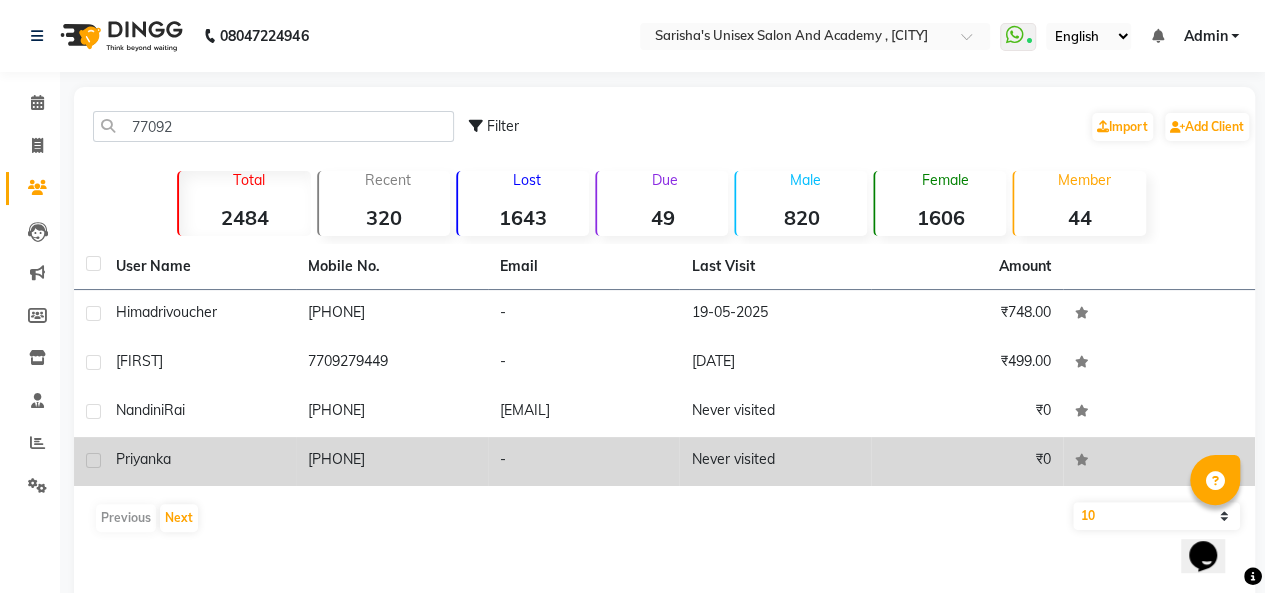 click on "[PHONE]" 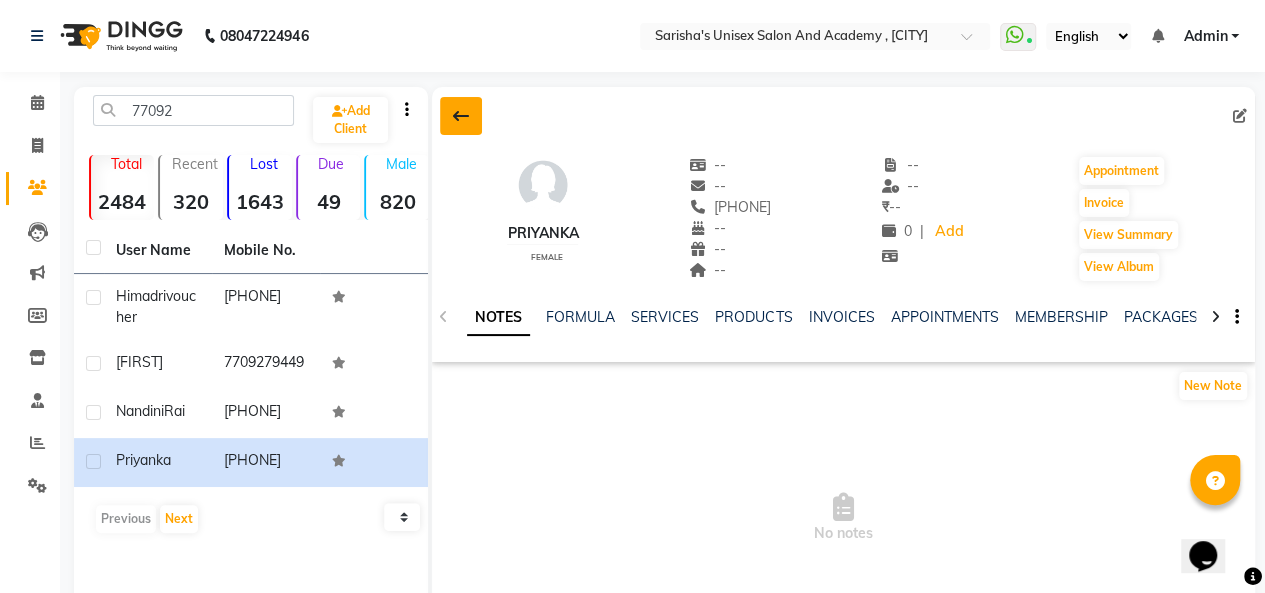 click 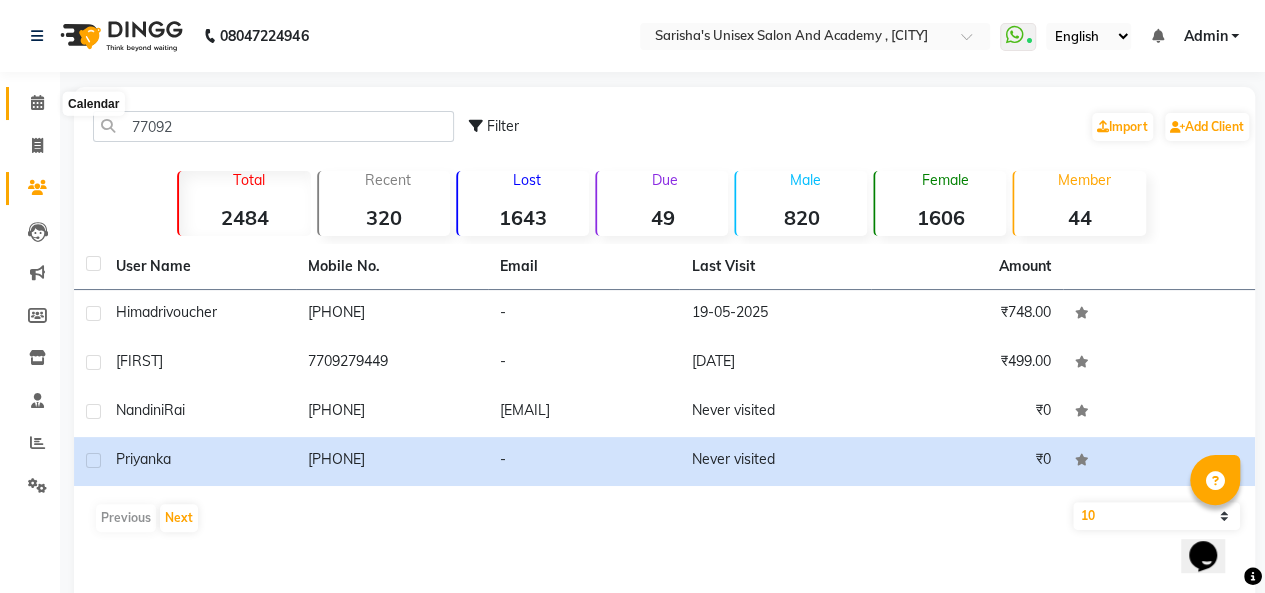 click 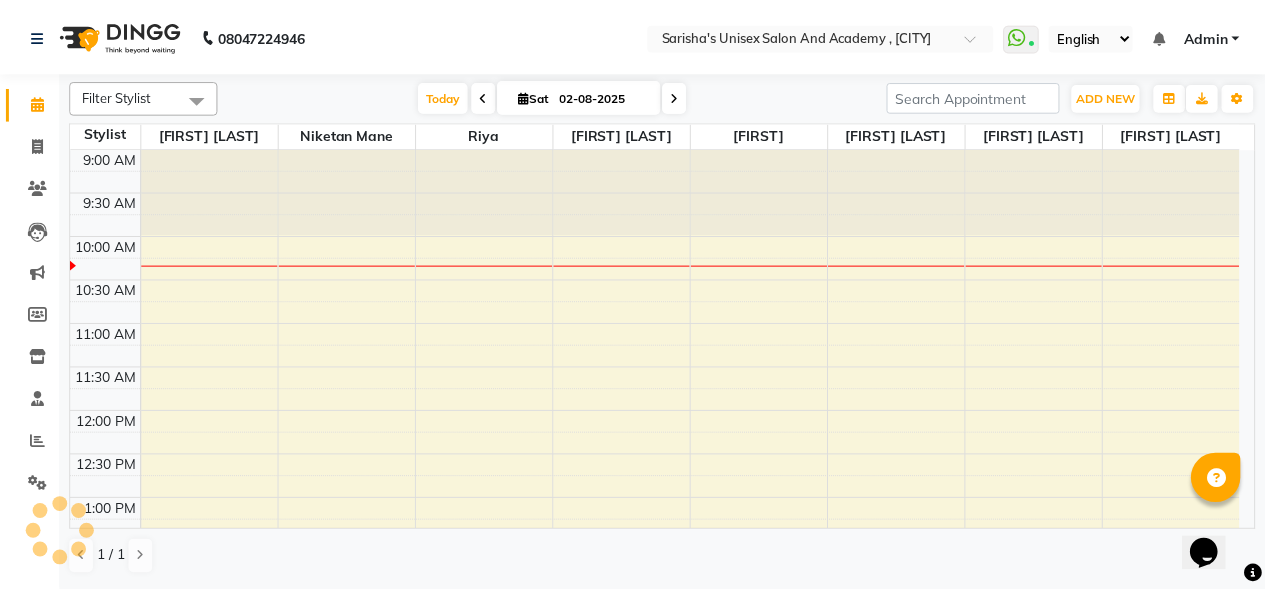 scroll, scrollTop: 0, scrollLeft: 0, axis: both 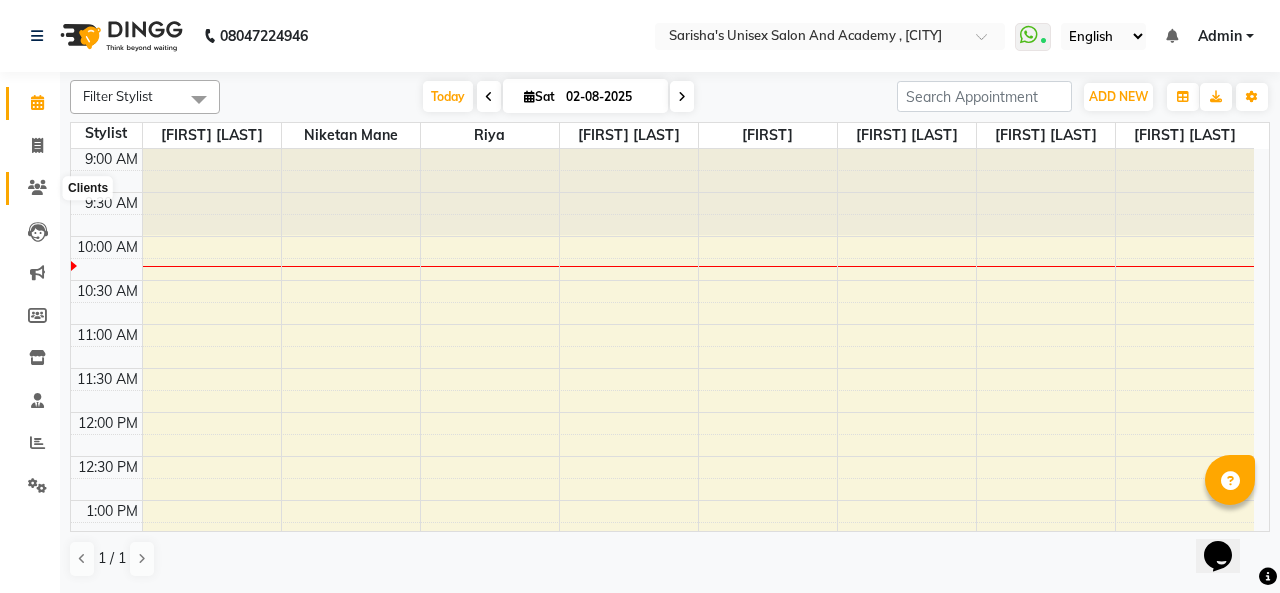 click 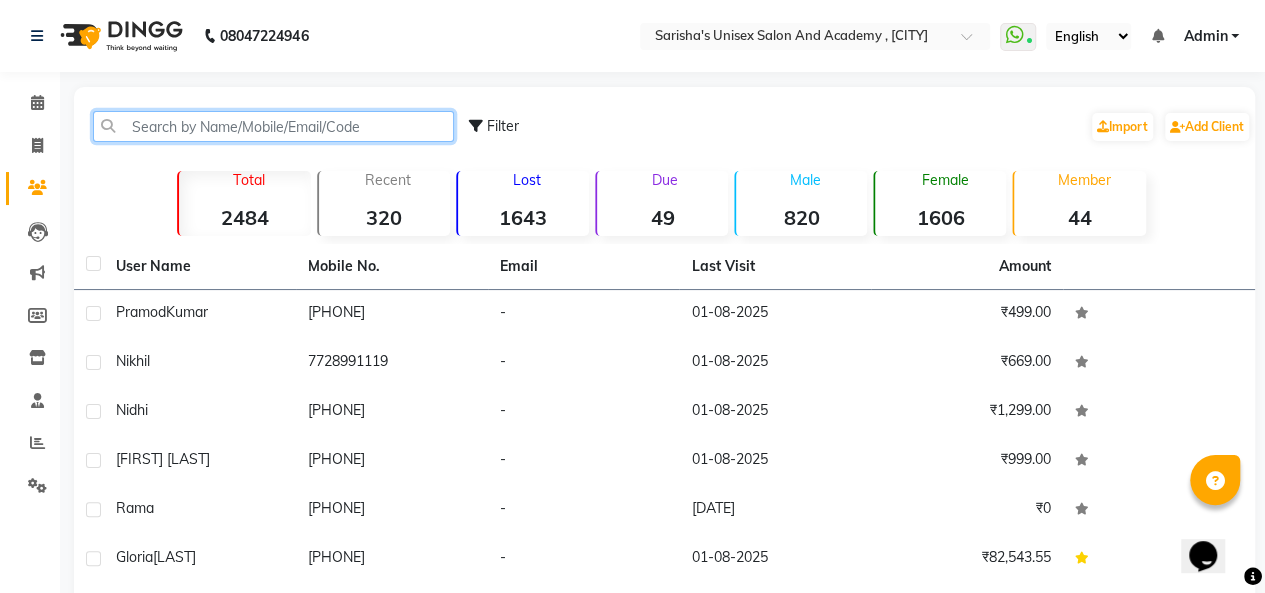 click 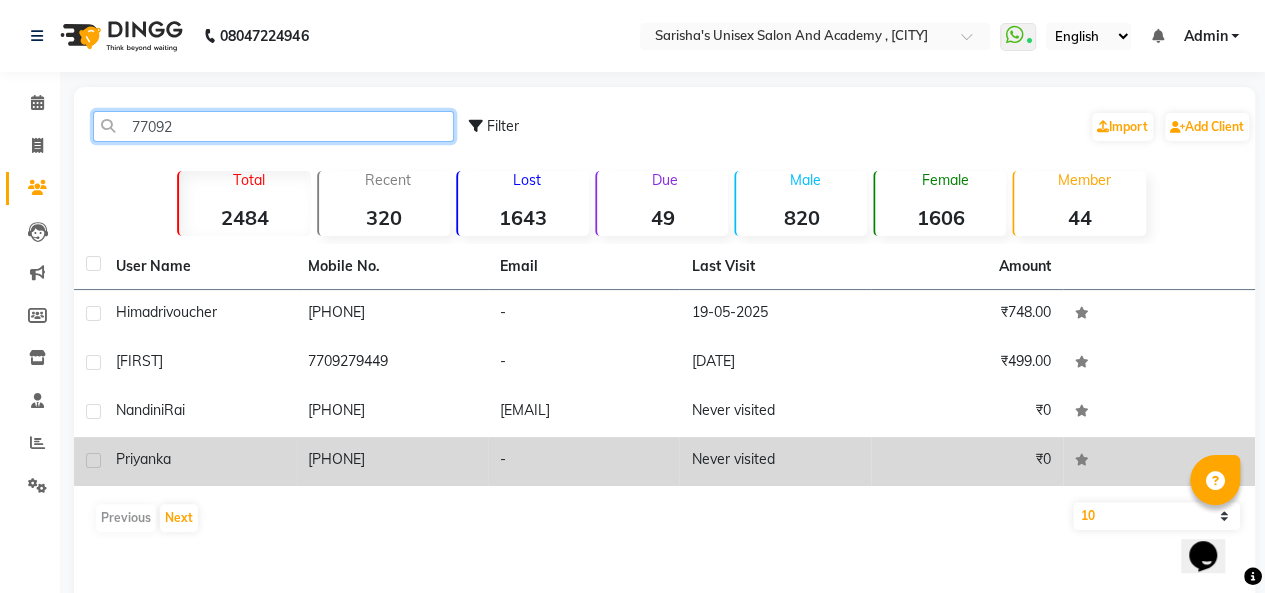 type on "77092" 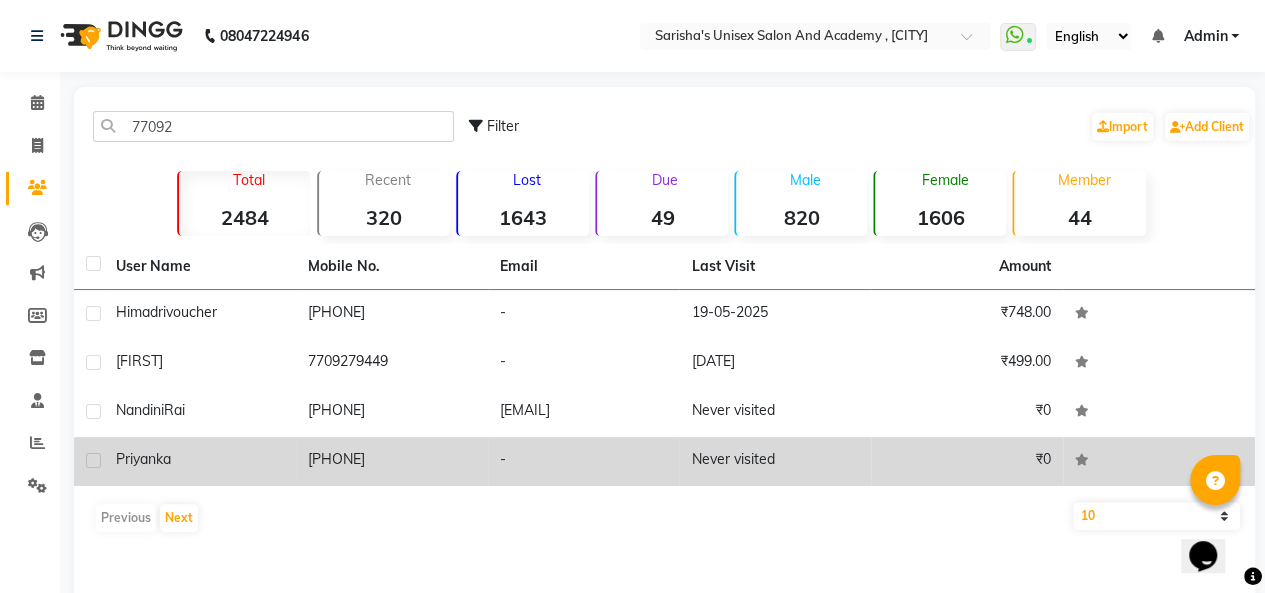 click on "[PHONE]" 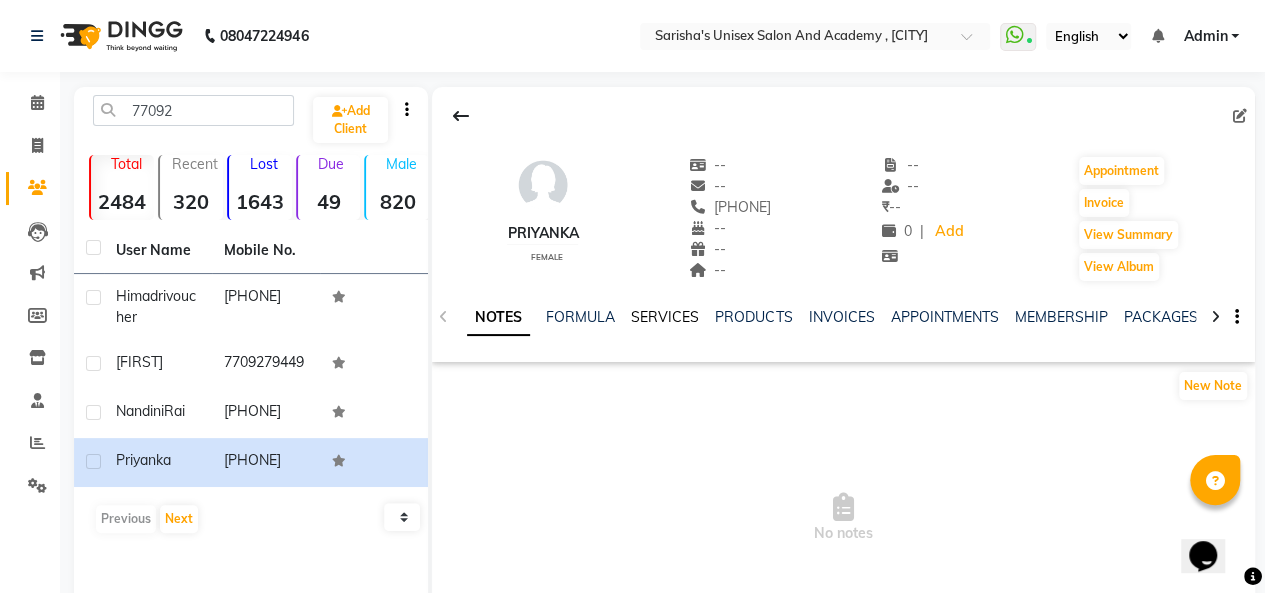 click on "SERVICES" 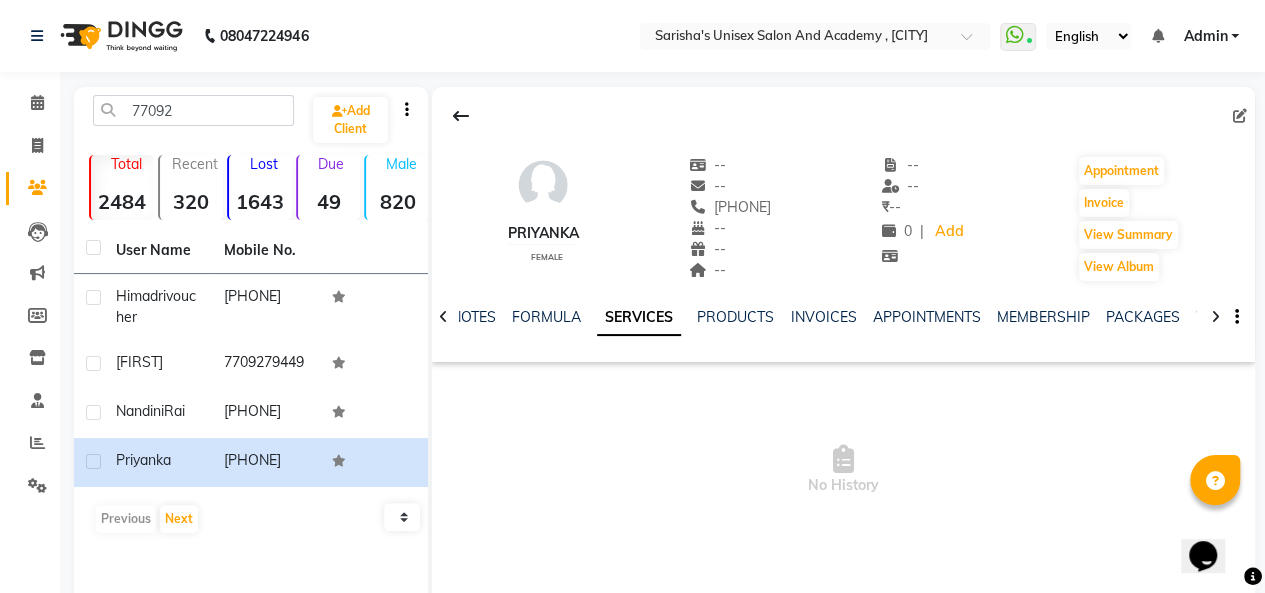 click on "FORMULA" 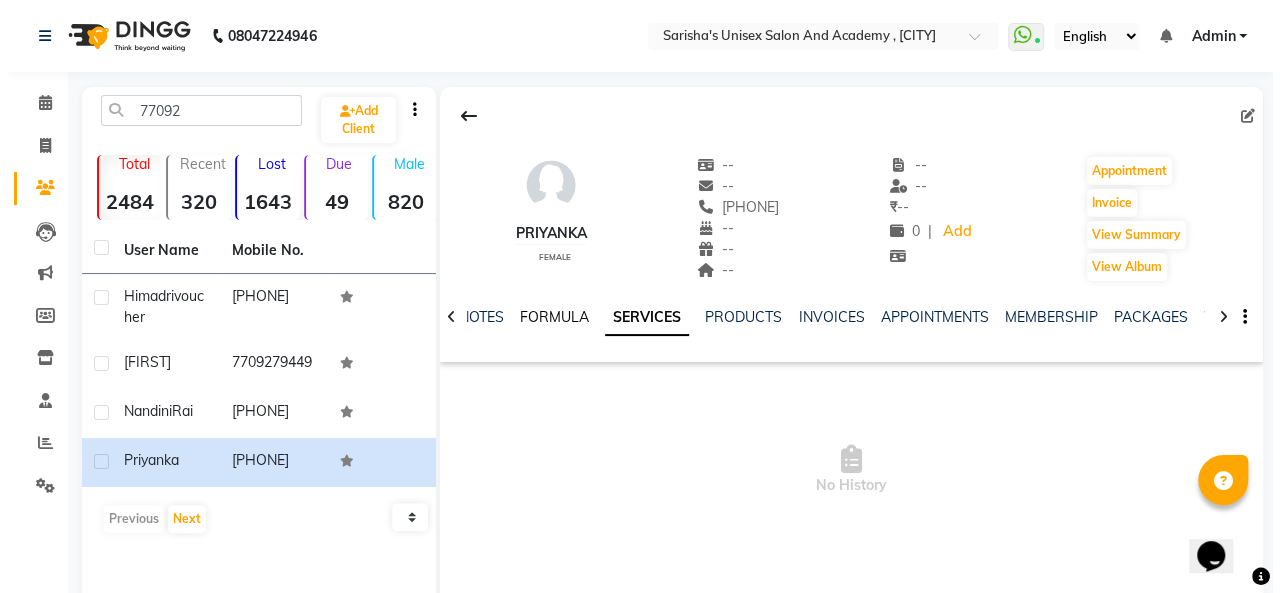 scroll, scrollTop: 0, scrollLeft: 0, axis: both 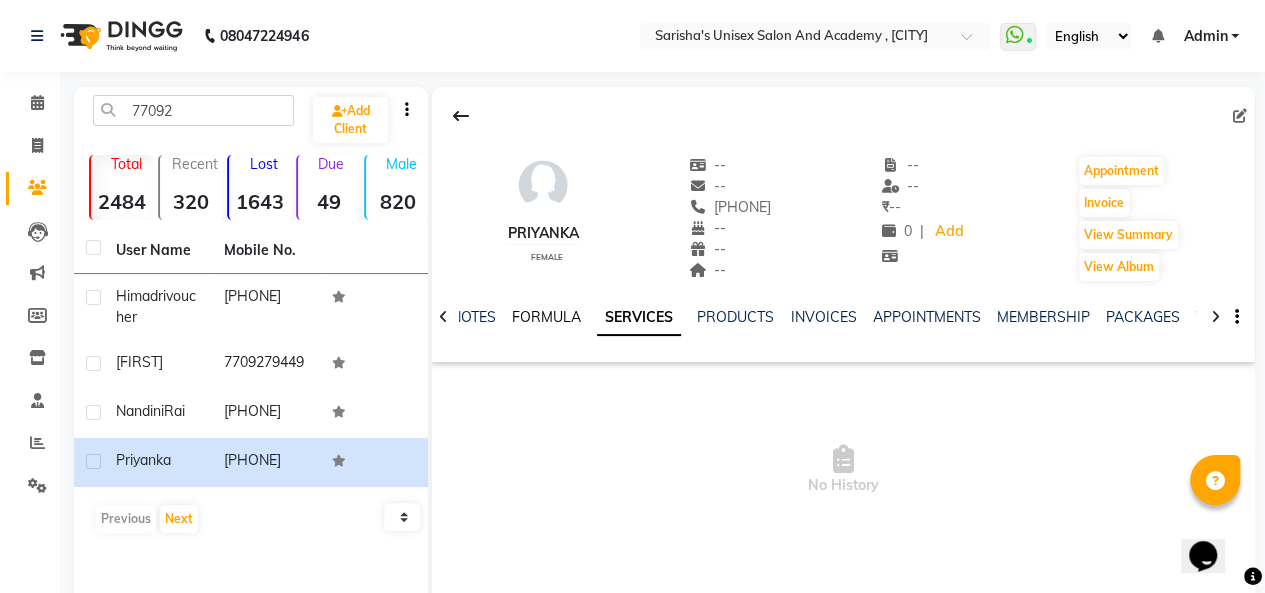 click on "FORMULA" 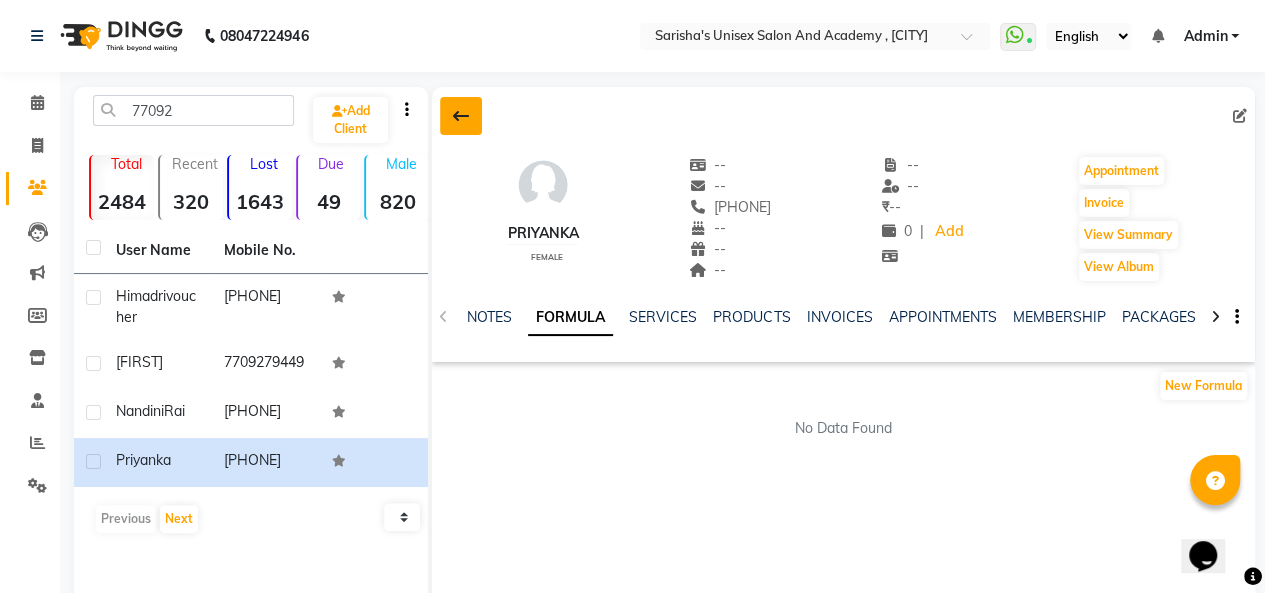 click 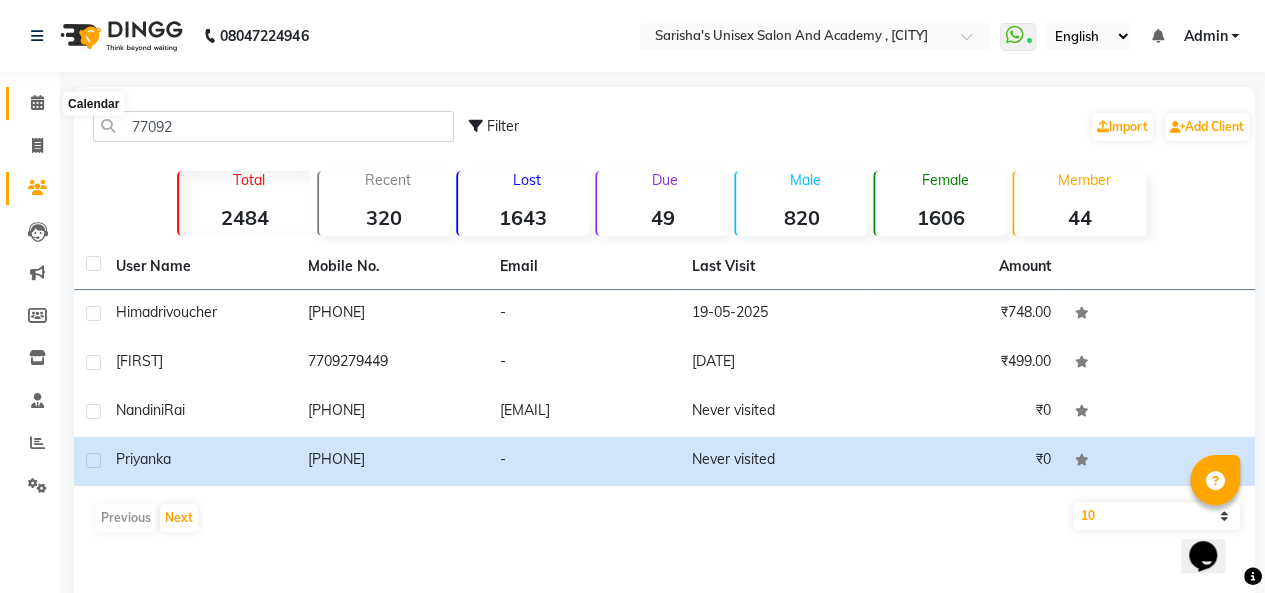 click 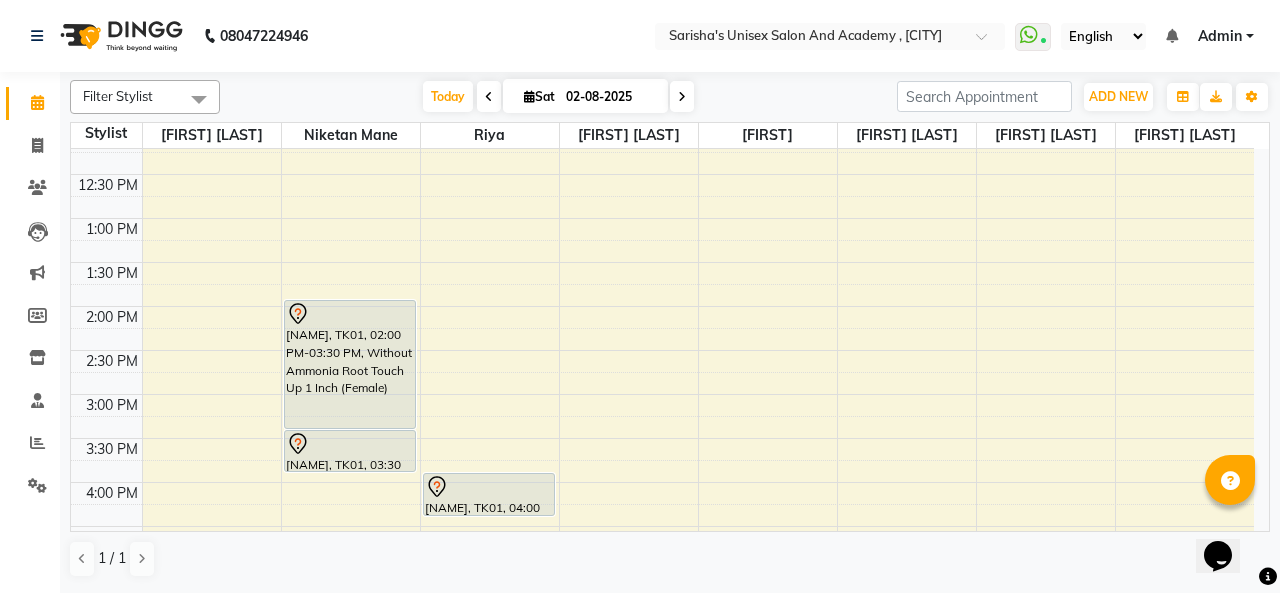 scroll, scrollTop: 300, scrollLeft: 0, axis: vertical 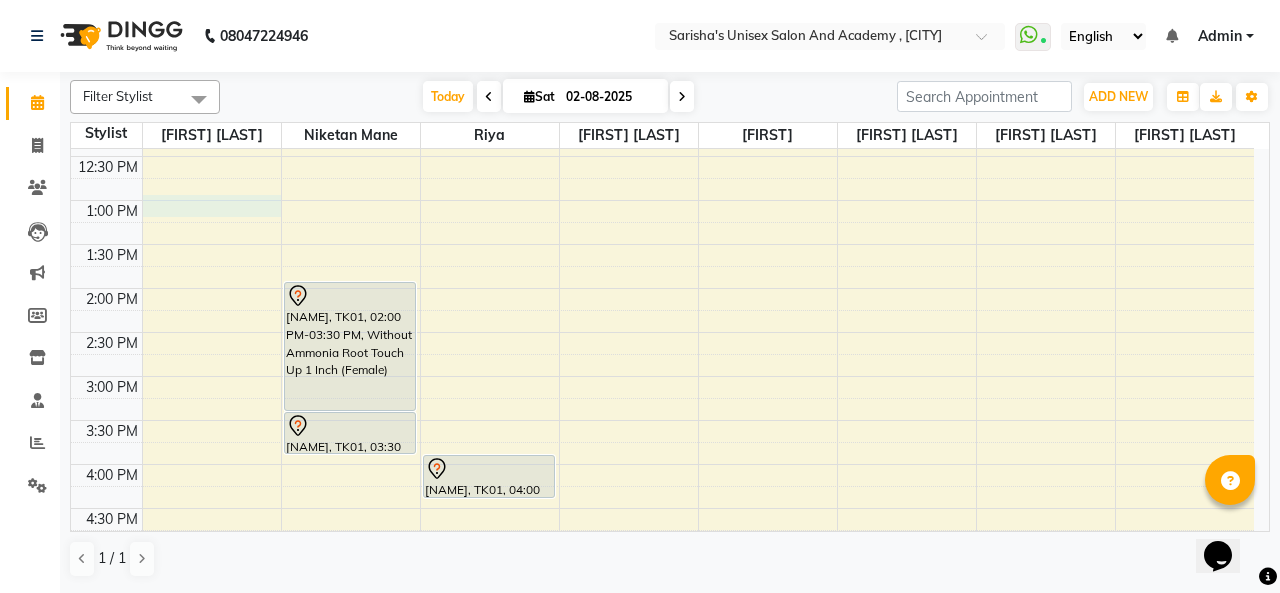 click on "9:00 AM 9:30 AM 10:00 AM 10:30 AM 11:00 AM 11:30 AM 12:00 PM 12:30 PM 1:00 PM 1:30 PM 2:00 PM 2:30 PM 3:00 PM 3:30 PM 4:00 PM 4:30 PM 5:00 PM 5:30 PM 6:00 PM 6:30 PM 7:00 PM 7:30 PM 8:00 PM 8:30 PM 9:00 PM 9:30 PM 10:00 PM 10:30 PM             [NAME], TK01, 02:00 PM-03:30 PM, Without Ammonia Root Touch Up 1 Inch (Female)             [NAME], TK01, 03:30 PM-04:00 PM, Hair - Hair Cut (Male)             [NAME], TK01, 04:00 PM-04:30 PM, Hydra Boost Clean Up-Dry Skin              [NAME], TK02, 06:00 PM-07:00 PM, Insta Glow Facial" at bounding box center [662, 464] 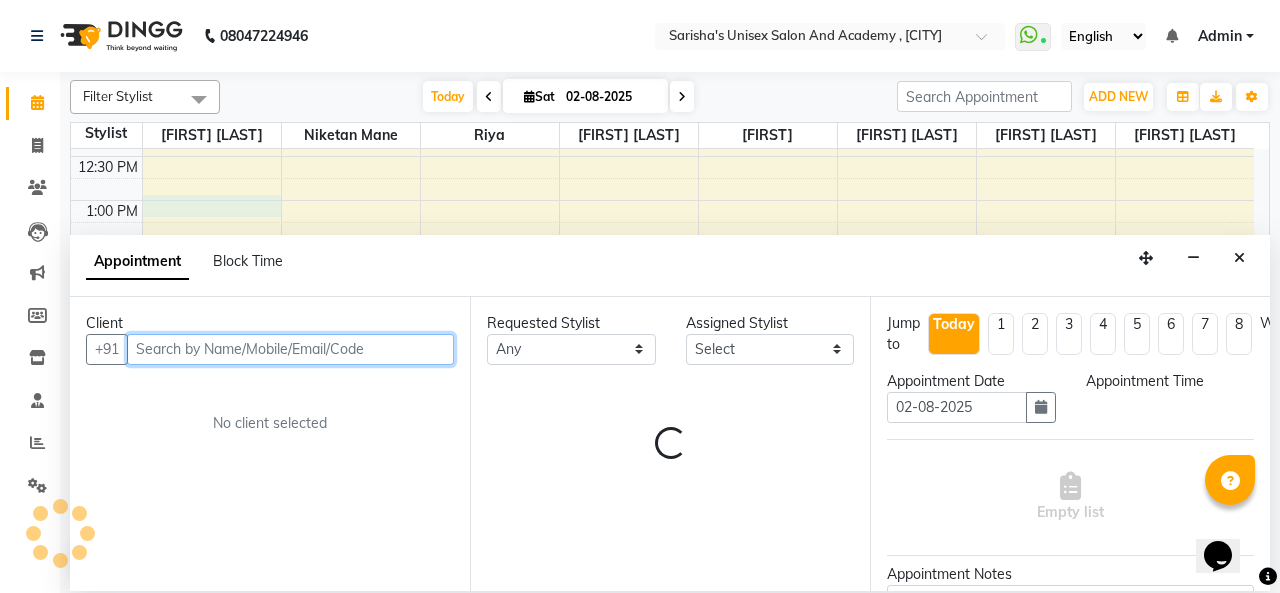 select on "780" 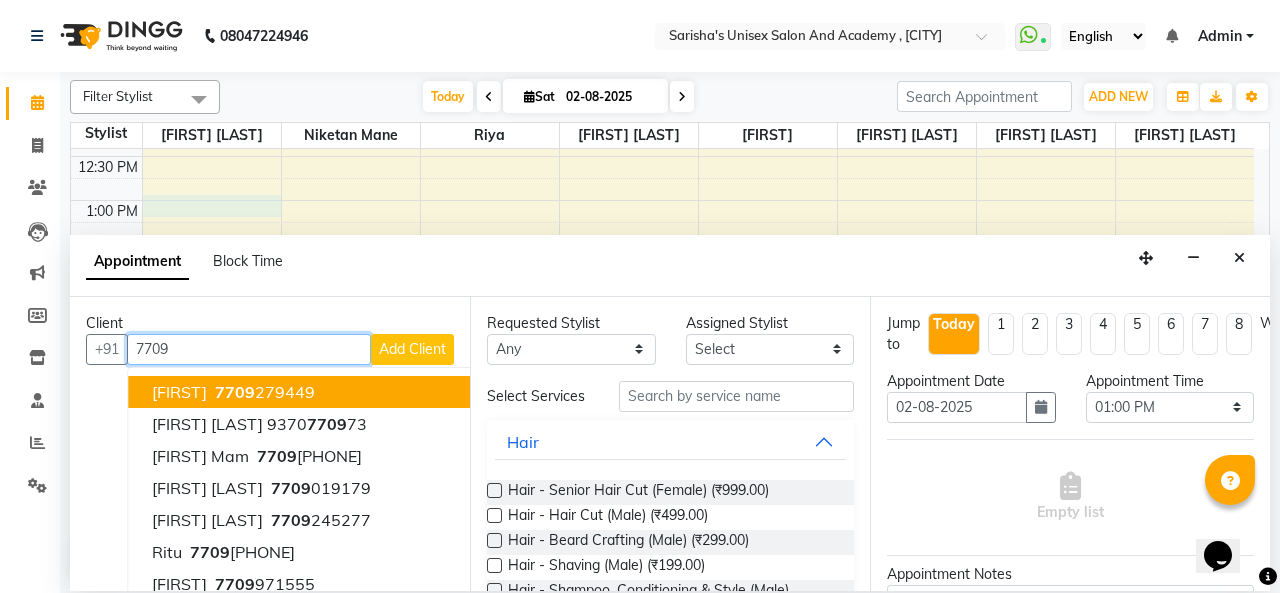 scroll, scrollTop: 128, scrollLeft: 0, axis: vertical 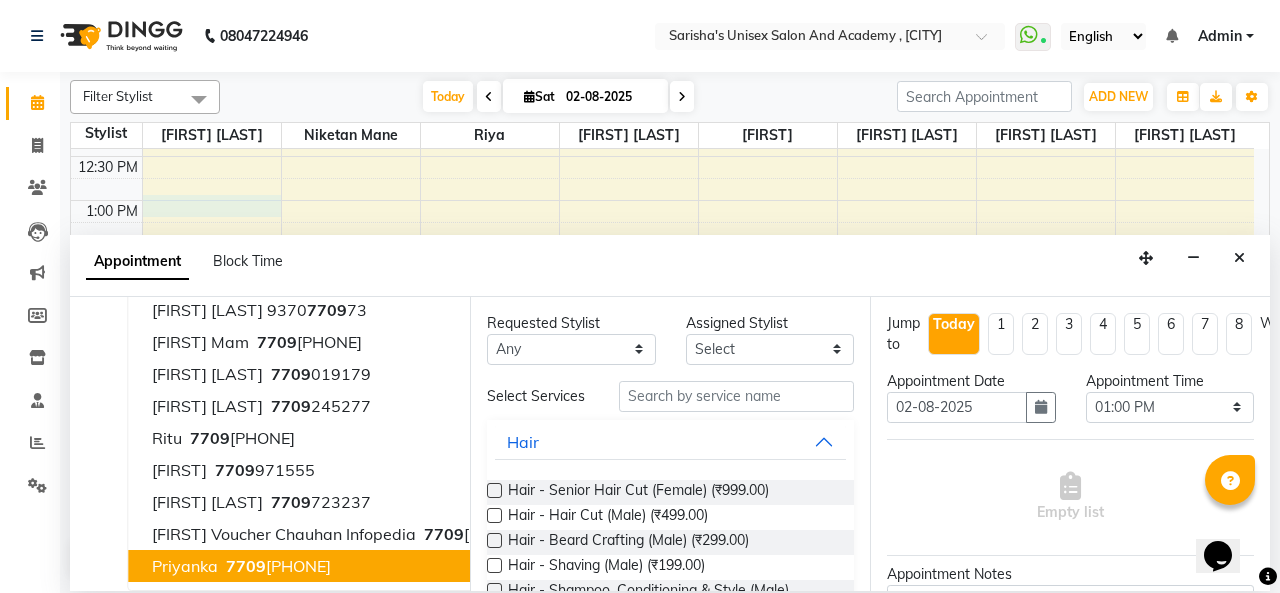 click on "[FIRST]   [PHONE]" at bounding box center [340, 566] 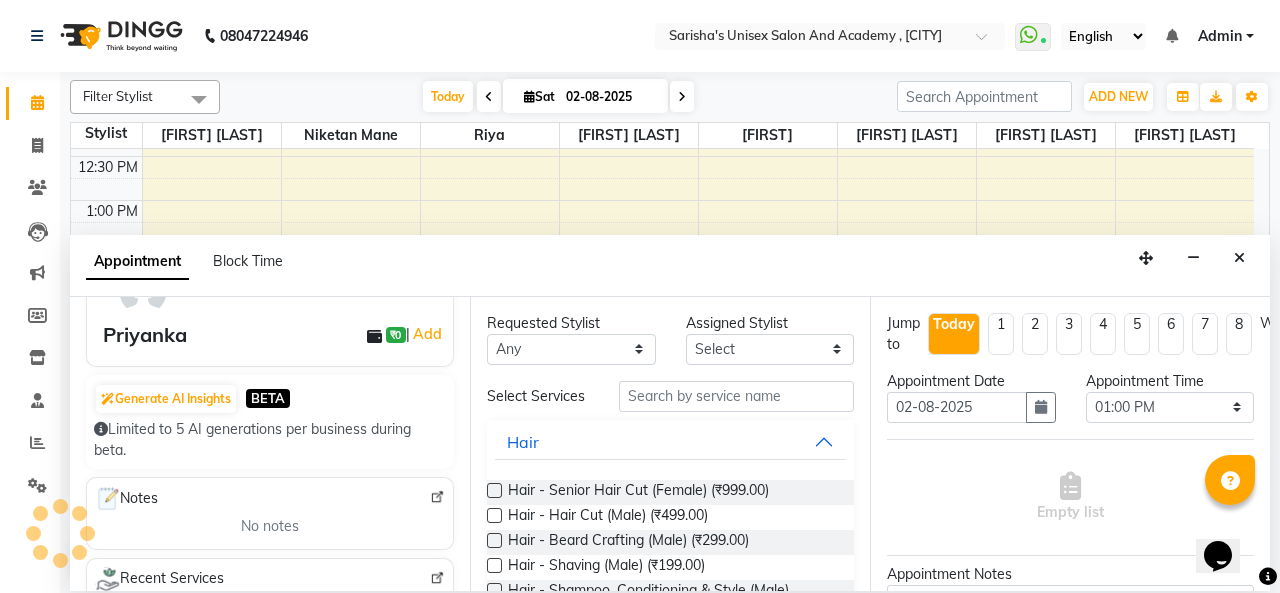 scroll, scrollTop: 0, scrollLeft: 0, axis: both 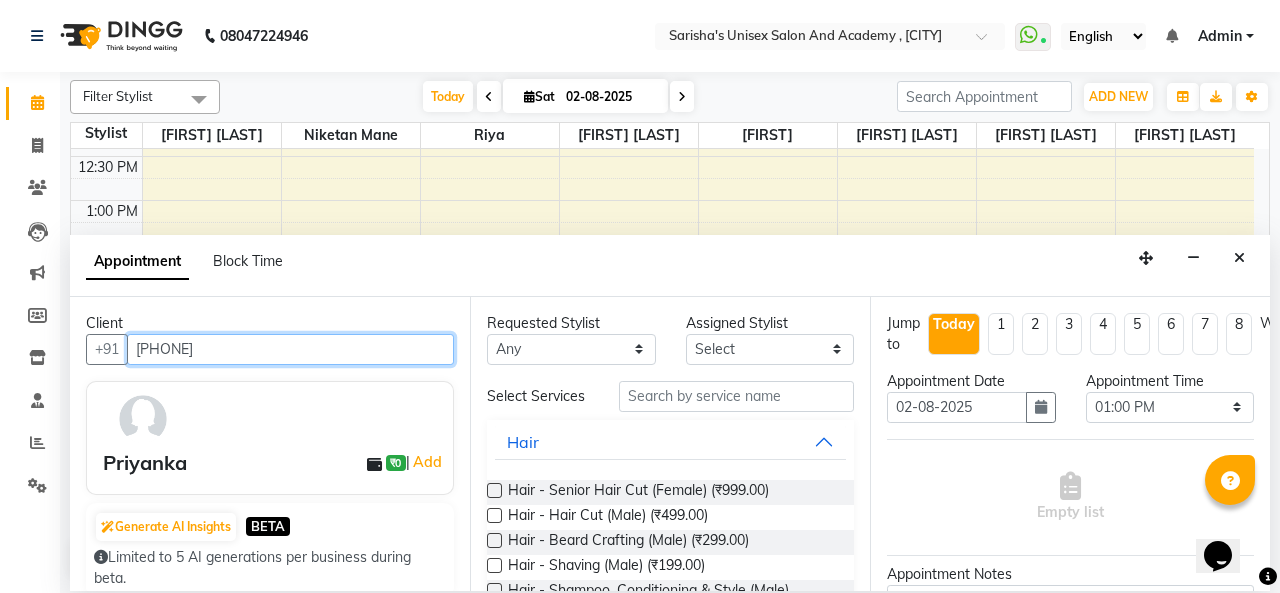 type on "[PHONE]" 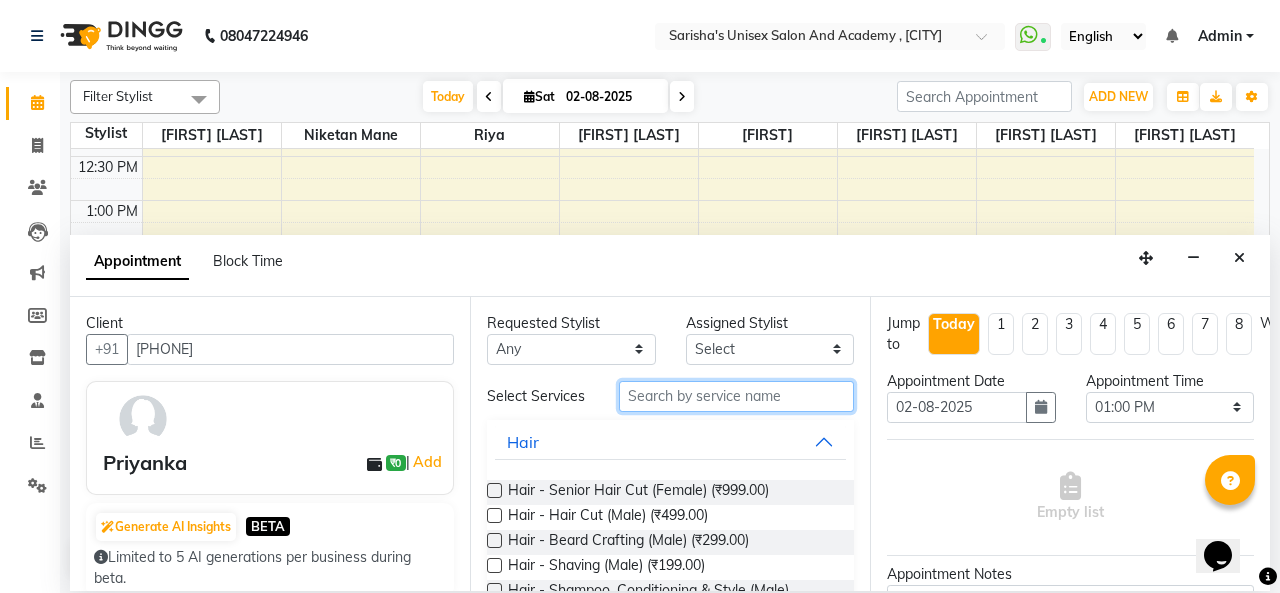 click at bounding box center [736, 396] 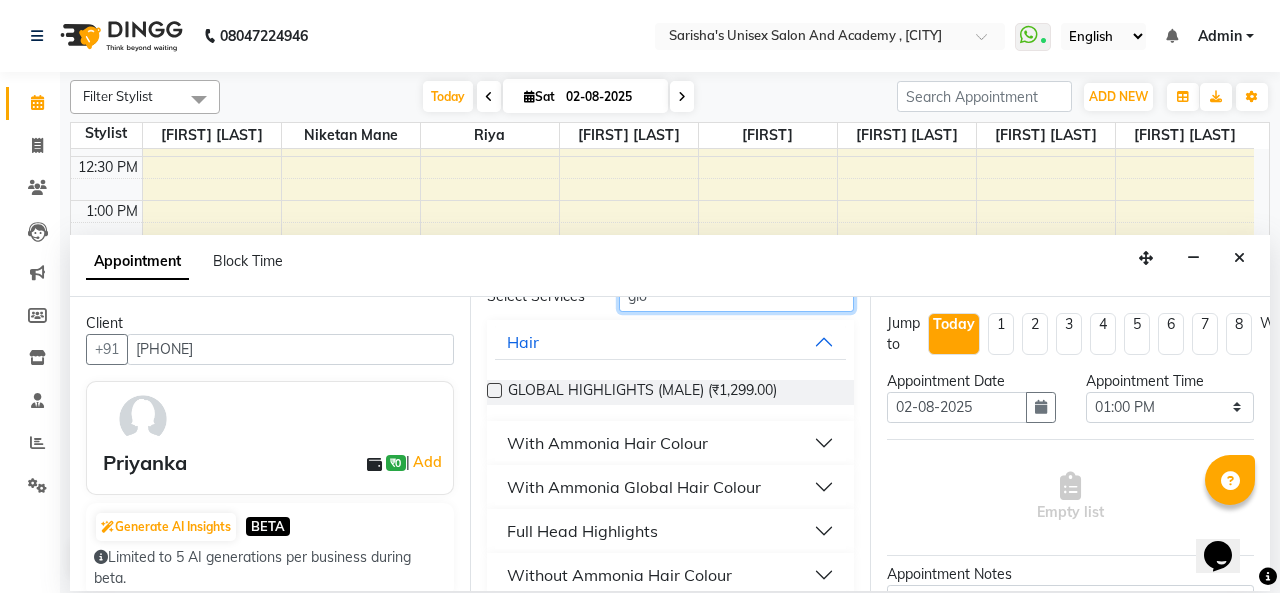 scroll, scrollTop: 300, scrollLeft: 0, axis: vertical 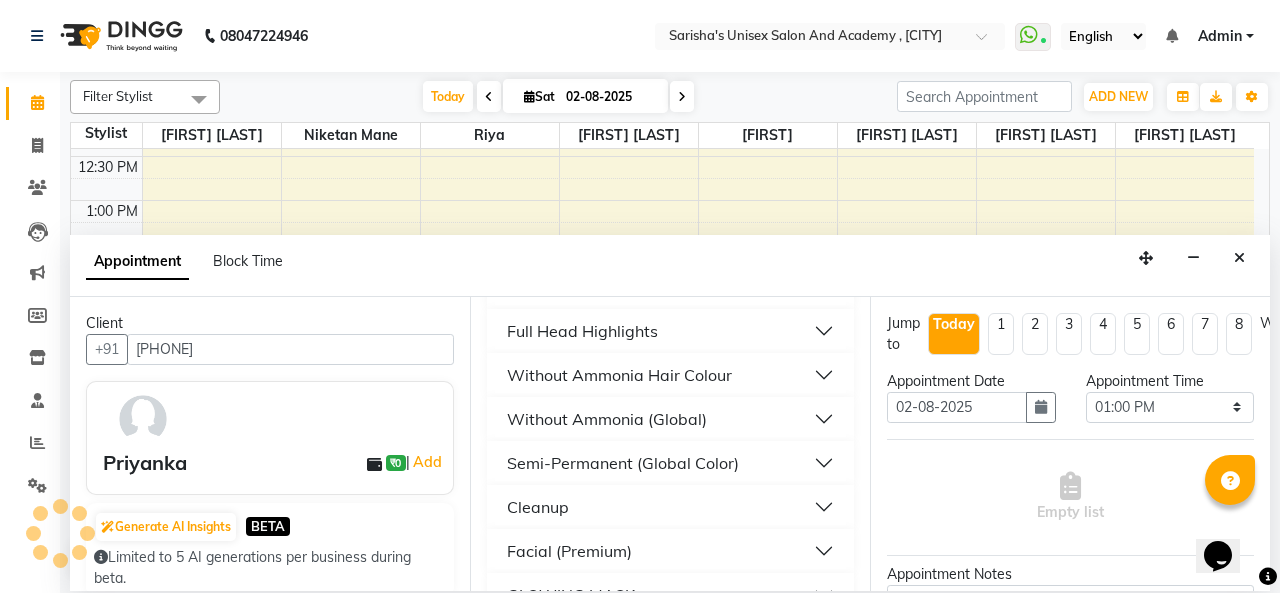 type on "glo" 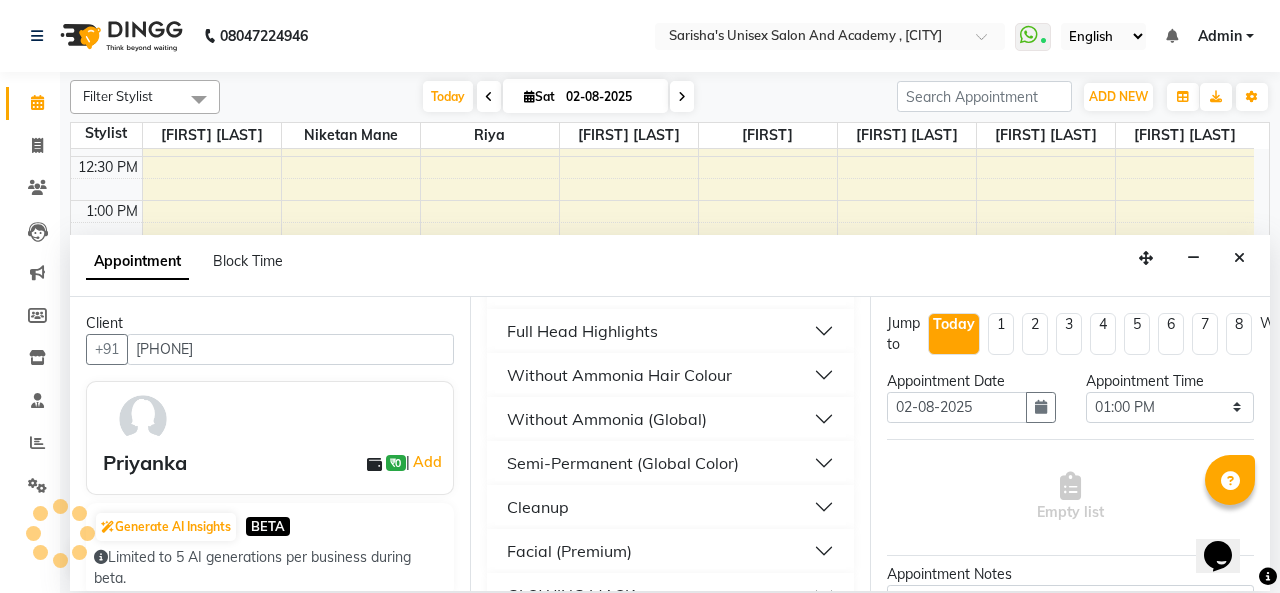 click on "Without Ammonia Hair Colour" at bounding box center (619, 375) 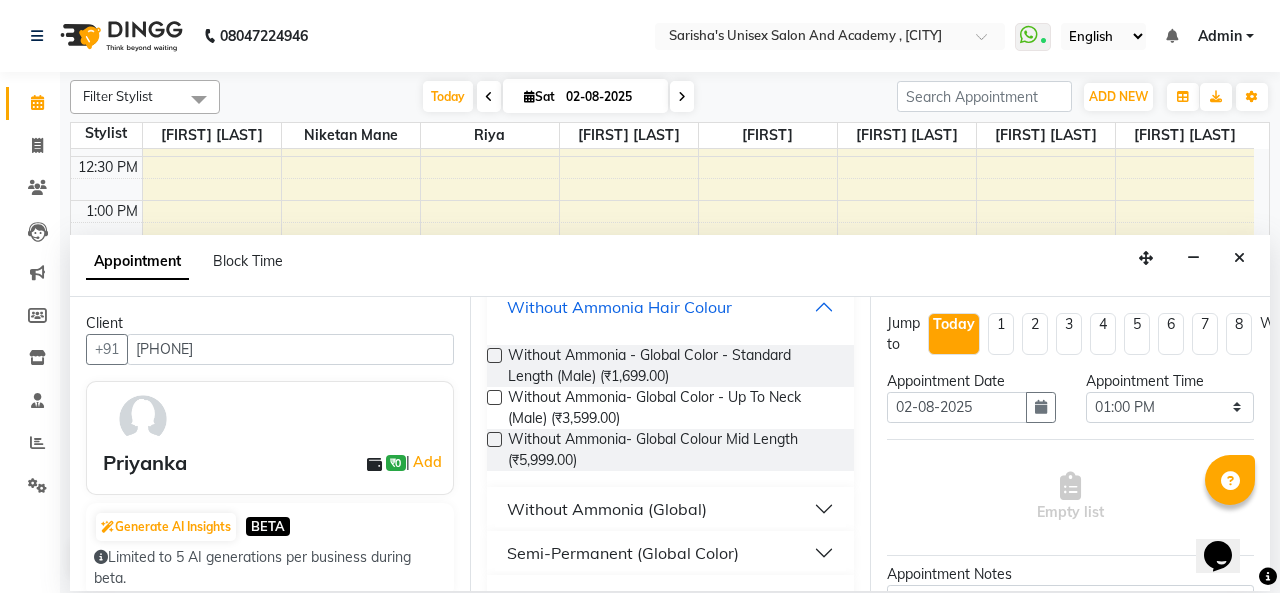 scroll, scrollTop: 400, scrollLeft: 0, axis: vertical 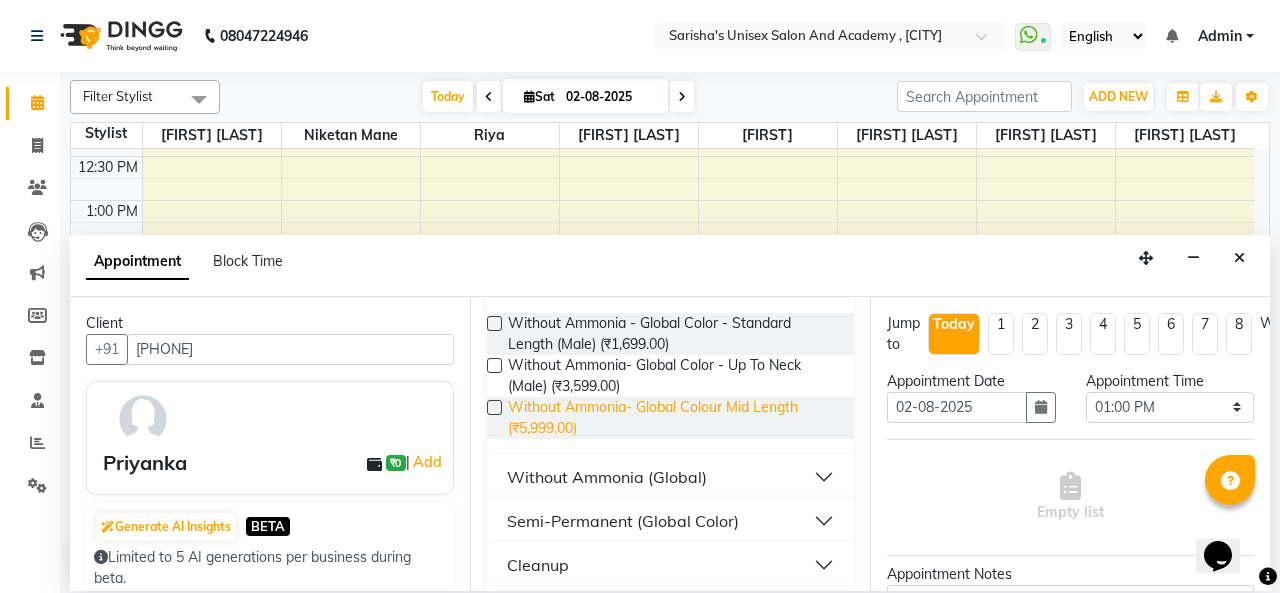 click on "Without Ammonia- Global Colour Mid Length (₹5,999.00)" at bounding box center [673, 418] 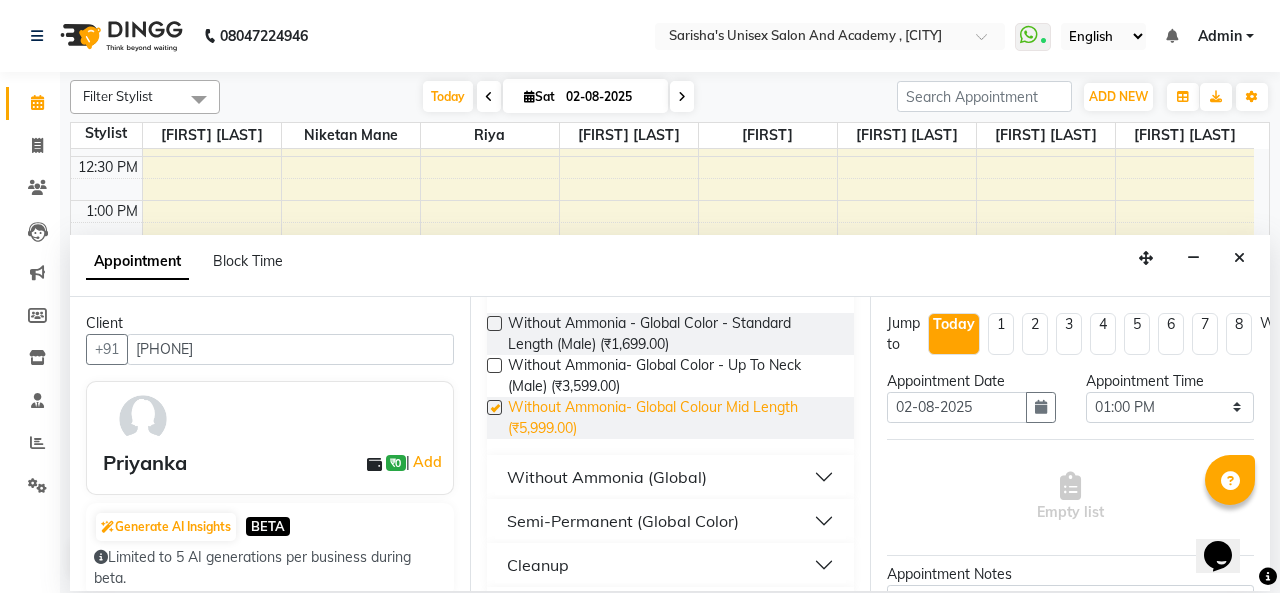 checkbox on "false" 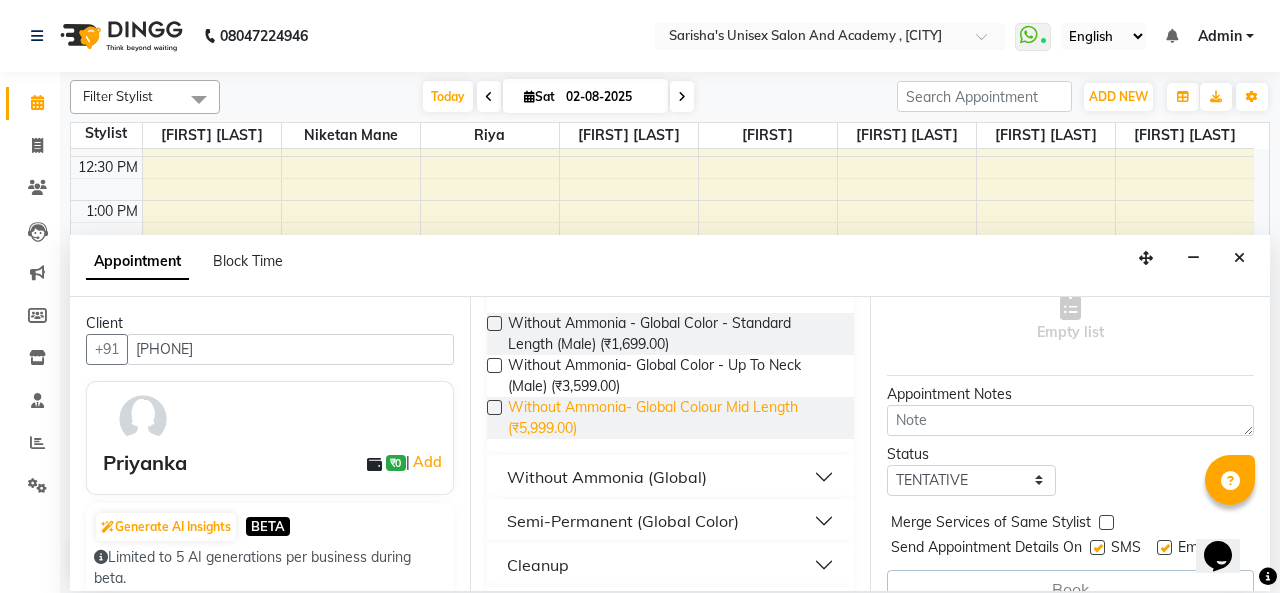 scroll, scrollTop: 200, scrollLeft: 0, axis: vertical 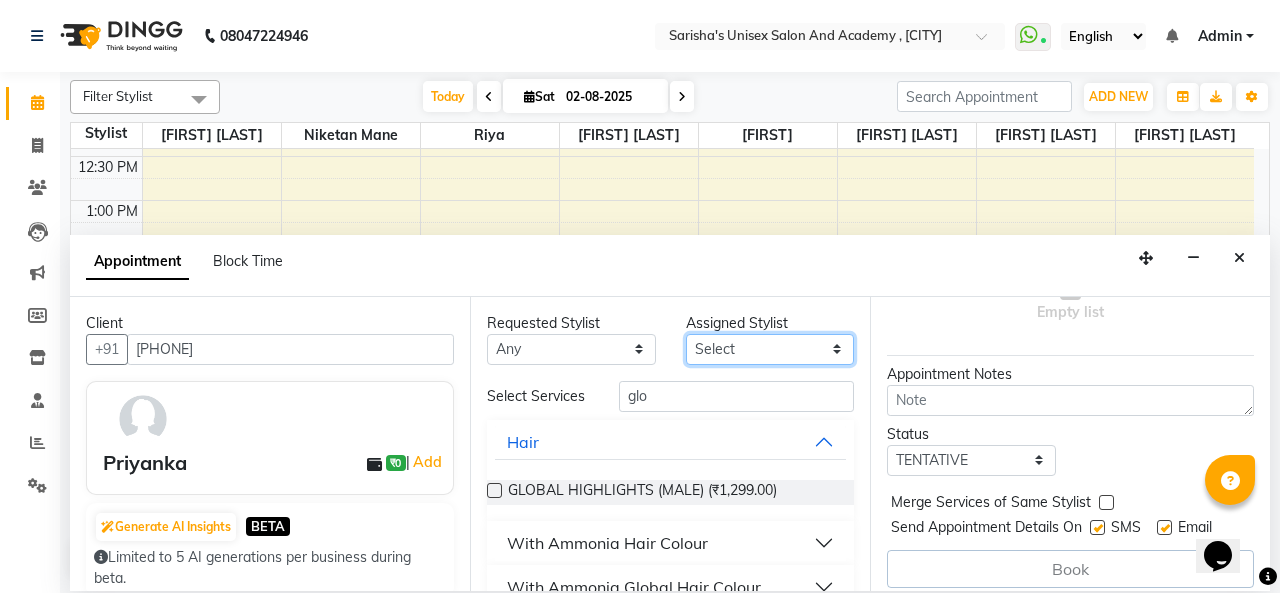 click on "Select" at bounding box center (770, 349) 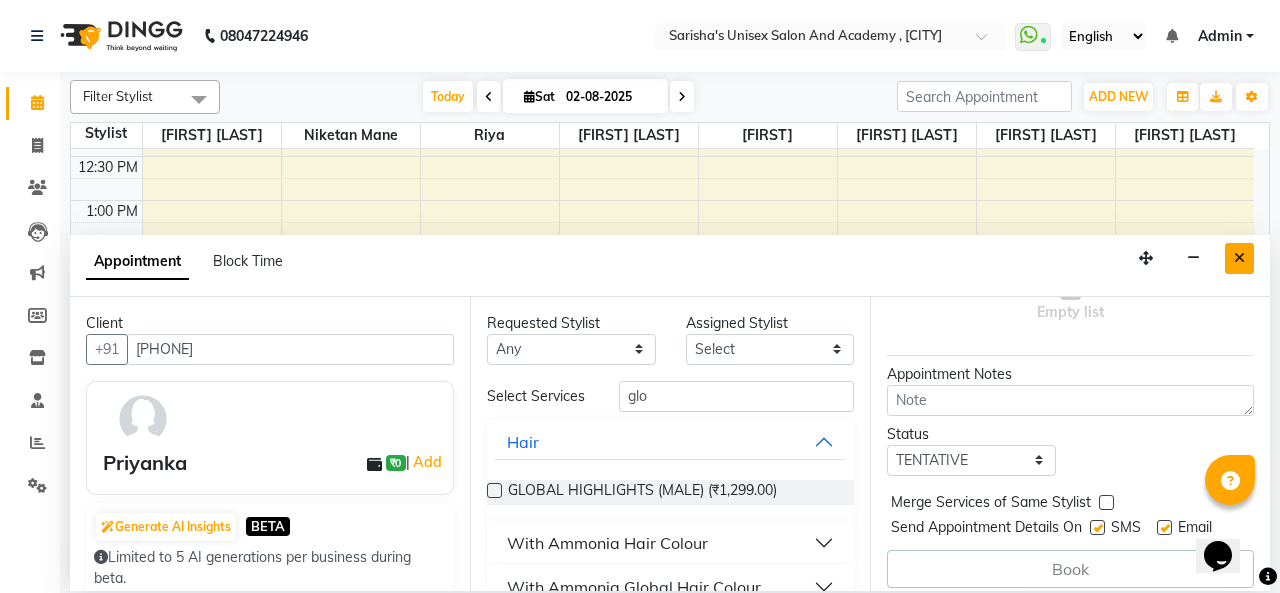 click at bounding box center (1239, 258) 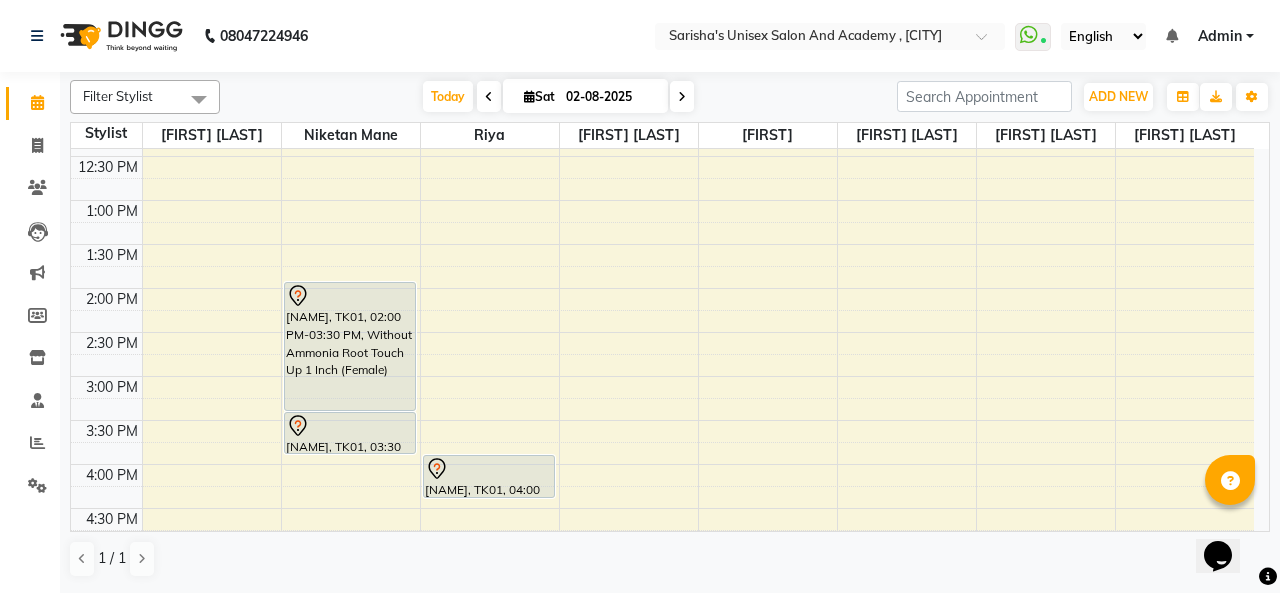 click on "9:00 AM 9:30 AM 10:00 AM 10:30 AM 11:00 AM 11:30 AM 12:00 PM 12:30 PM 1:00 PM 1:30 PM 2:00 PM 2:30 PM 3:00 PM 3:30 PM 4:00 PM 4:30 PM 5:00 PM 5:30 PM 6:00 PM 6:30 PM 7:00 PM 7:30 PM 8:00 PM 8:30 PM 9:00 PM 9:30 PM 10:00 PM 10:30 PM             [NAME], TK01, 02:00 PM-03:30 PM, Without Ammonia Root Touch Up 1 Inch (Female)             [NAME], TK01, 03:30 PM-04:00 PM, Hair - Hair Cut (Male)             [NAME], TK01, 04:00 PM-04:30 PM, Hydra Boost Clean Up-Dry Skin              [NAME], TK02, 06:00 PM-07:00 PM, Insta Glow Facial" at bounding box center [662, 464] 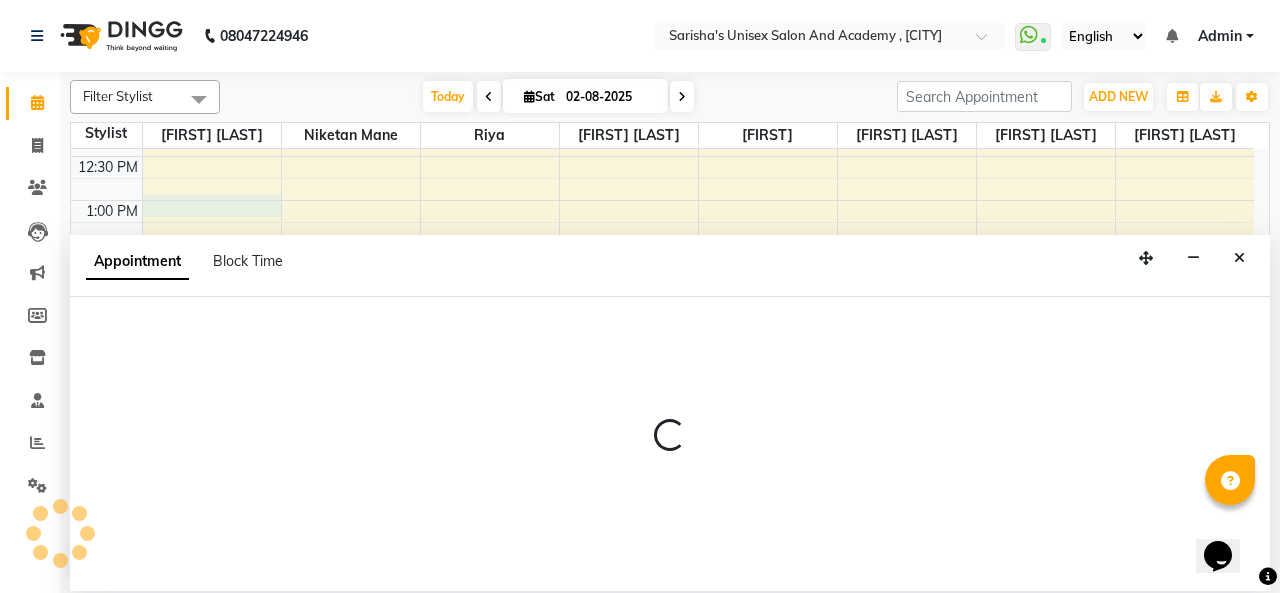 select on "9923" 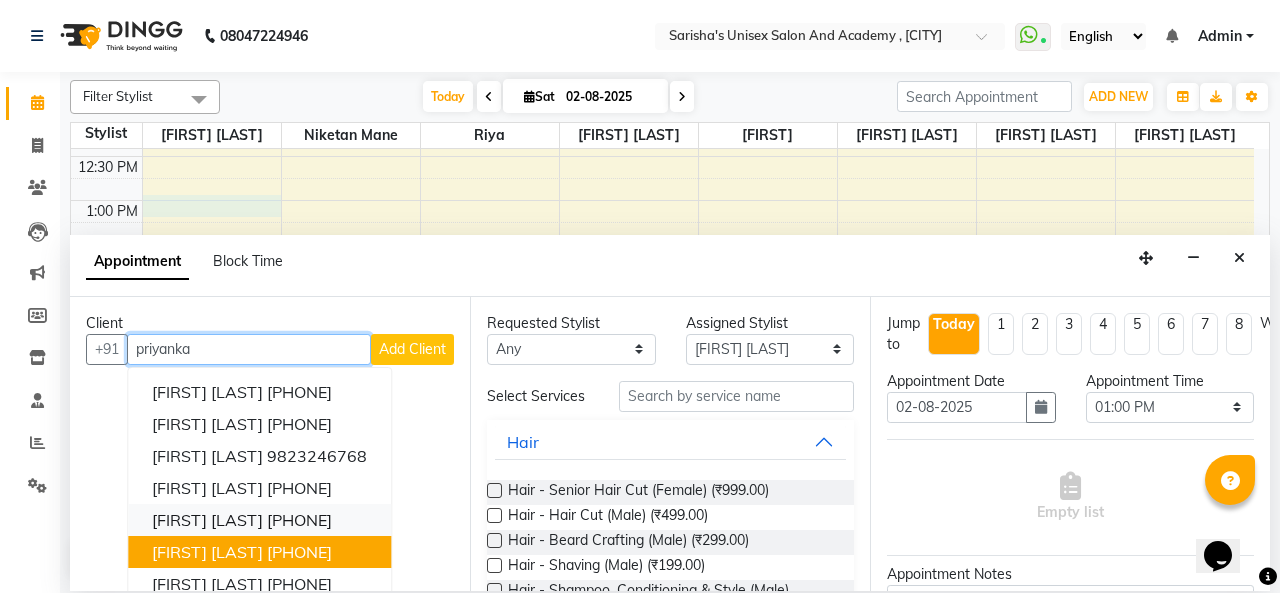 scroll, scrollTop: 0, scrollLeft: 0, axis: both 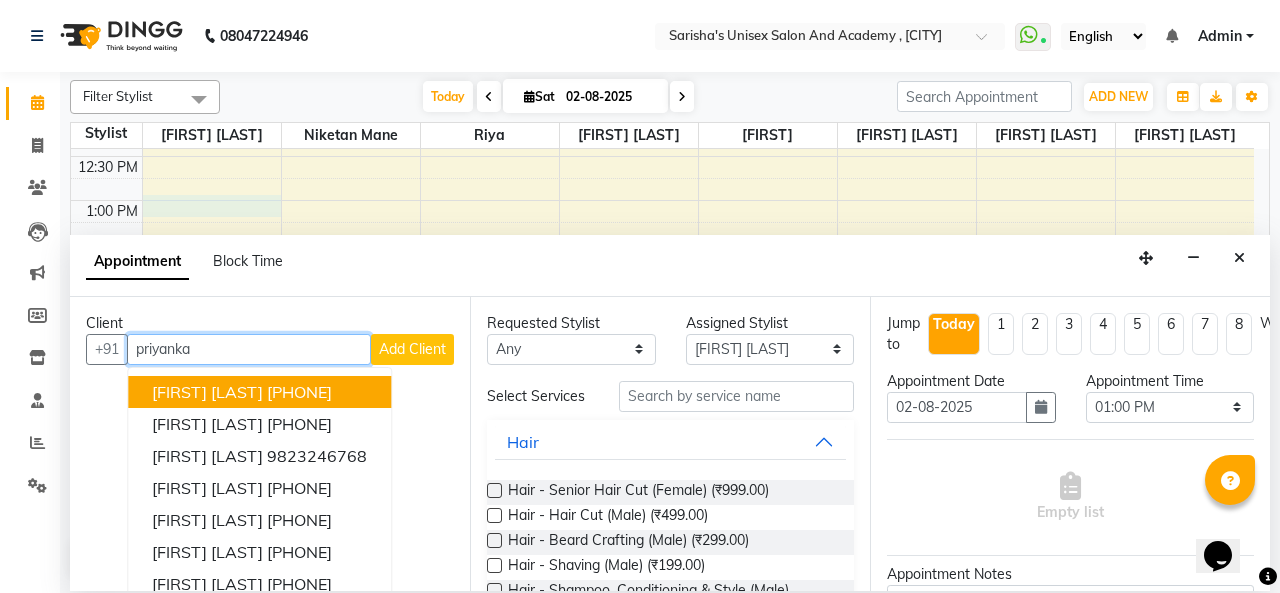 click on "priyanka" at bounding box center (249, 349) 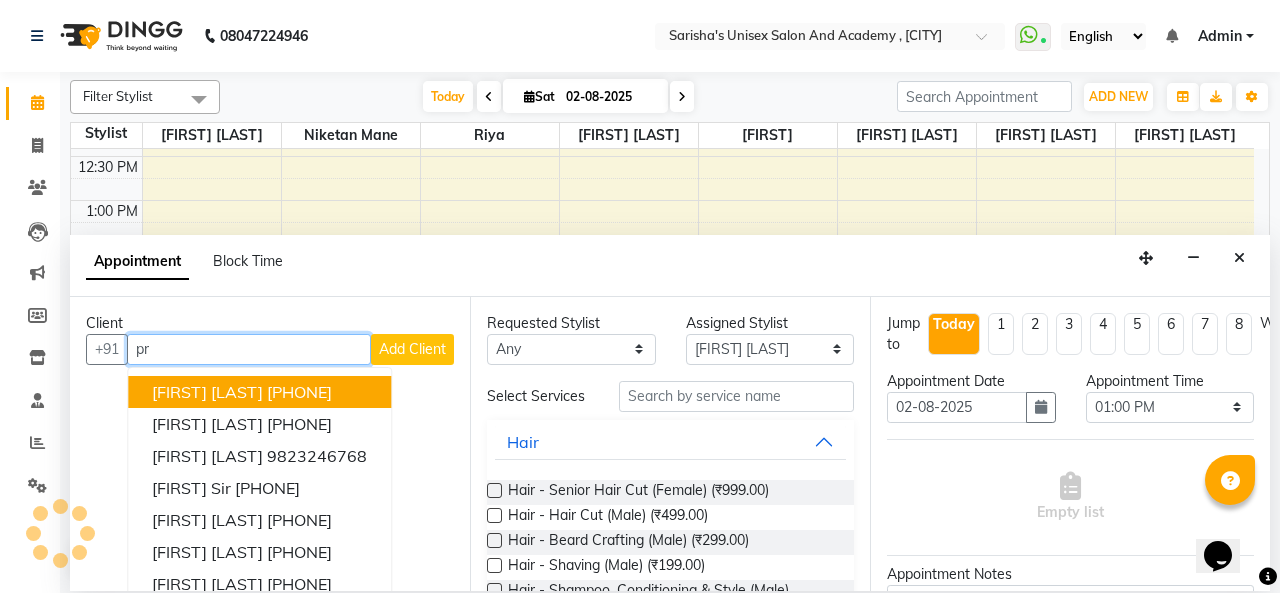 type on "p" 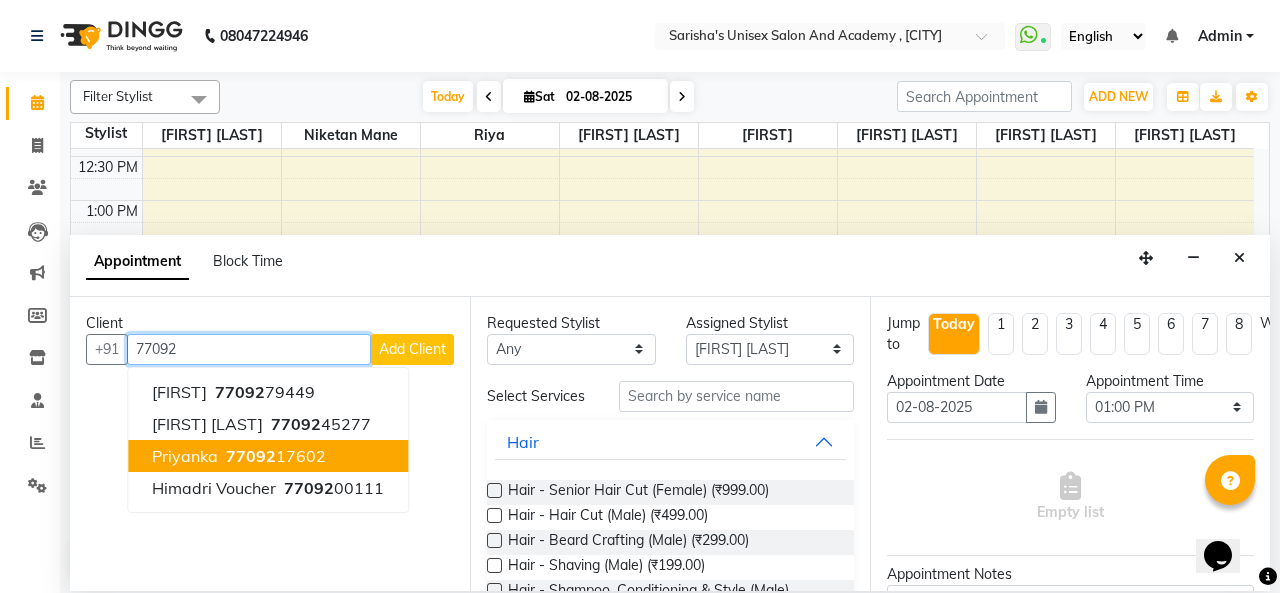 click on "77092" at bounding box center [251, 456] 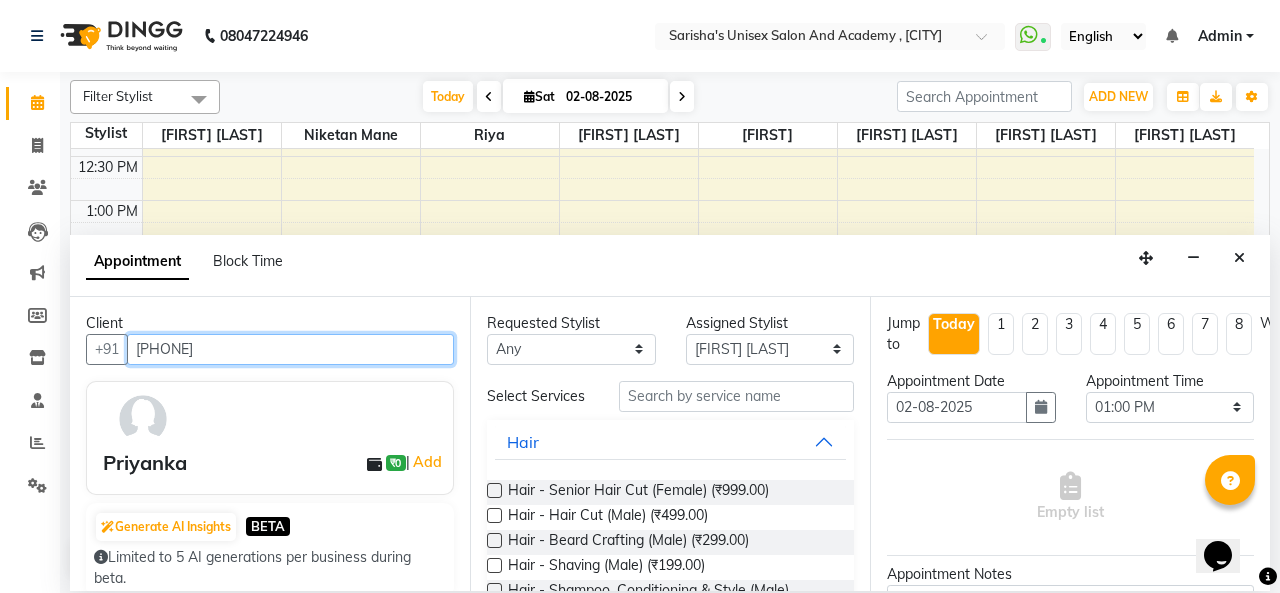 type on "[PHONE]" 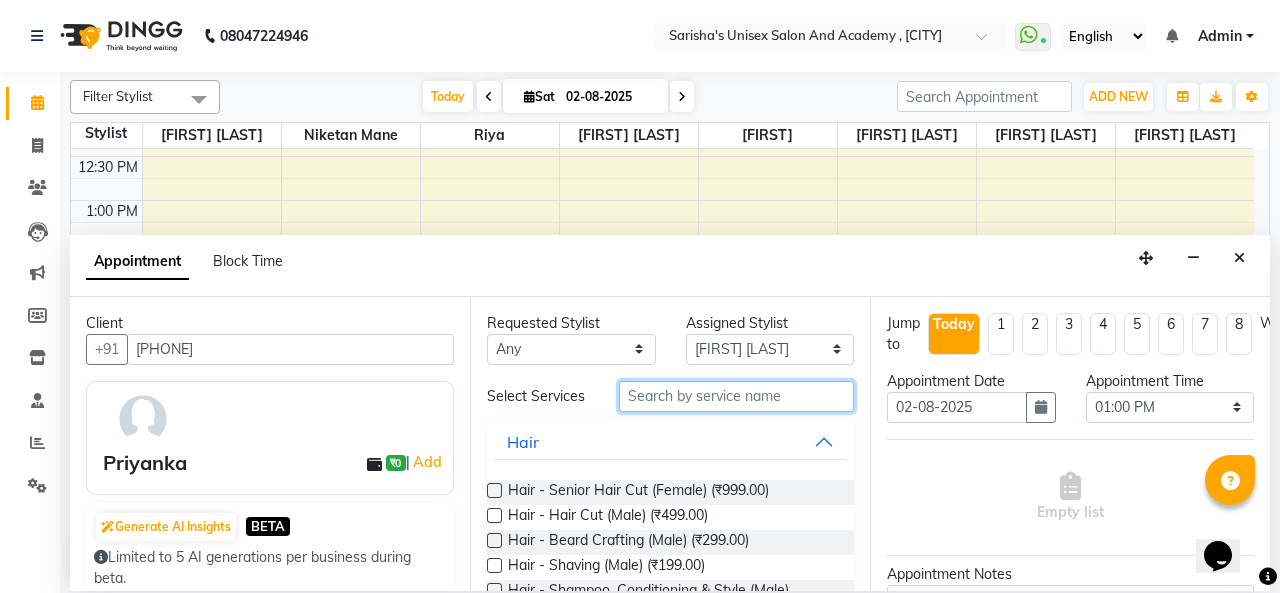 click at bounding box center (736, 396) 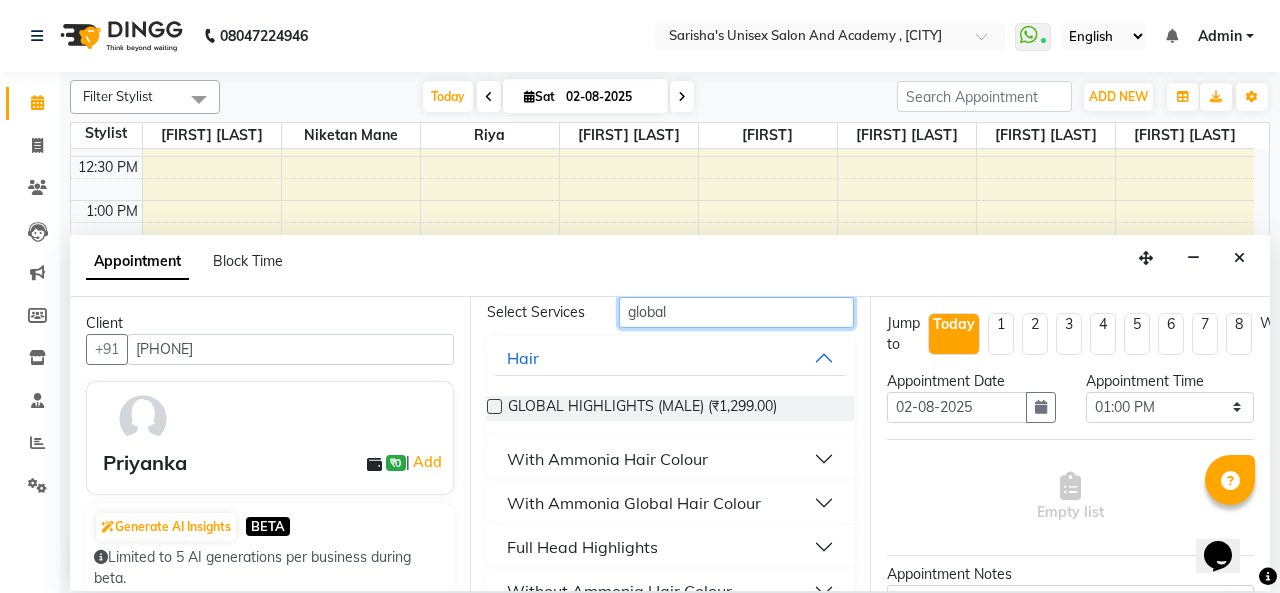 scroll, scrollTop: 209, scrollLeft: 0, axis: vertical 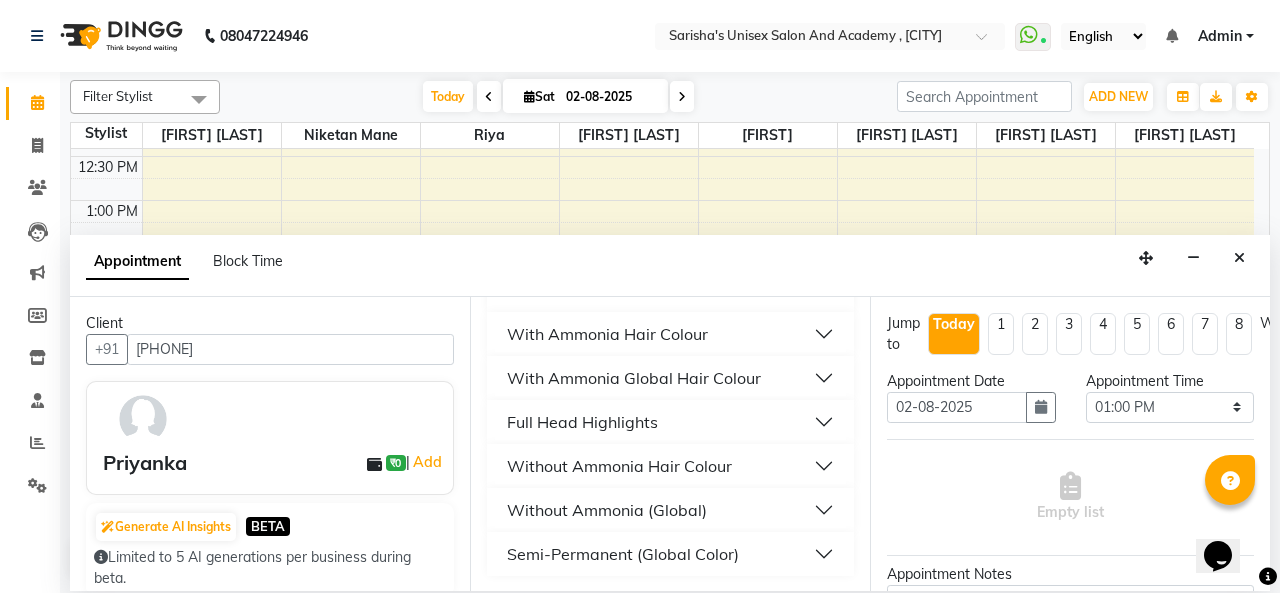 type on "global" 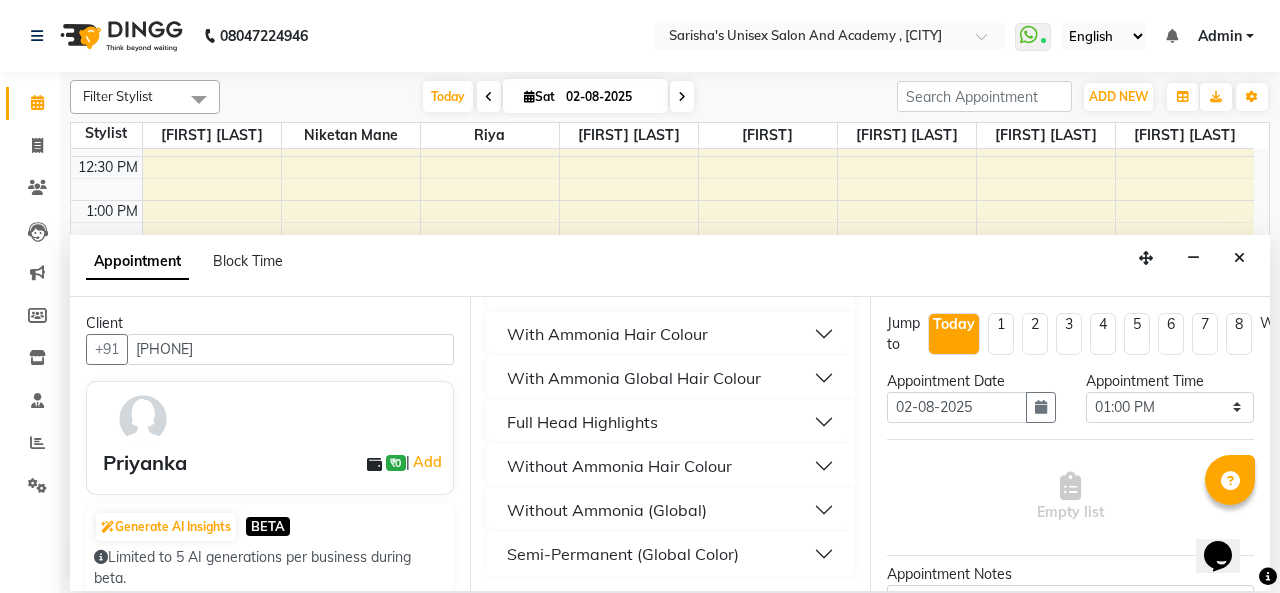 click on "With Ammonia Global Hair Colour" at bounding box center (634, 378) 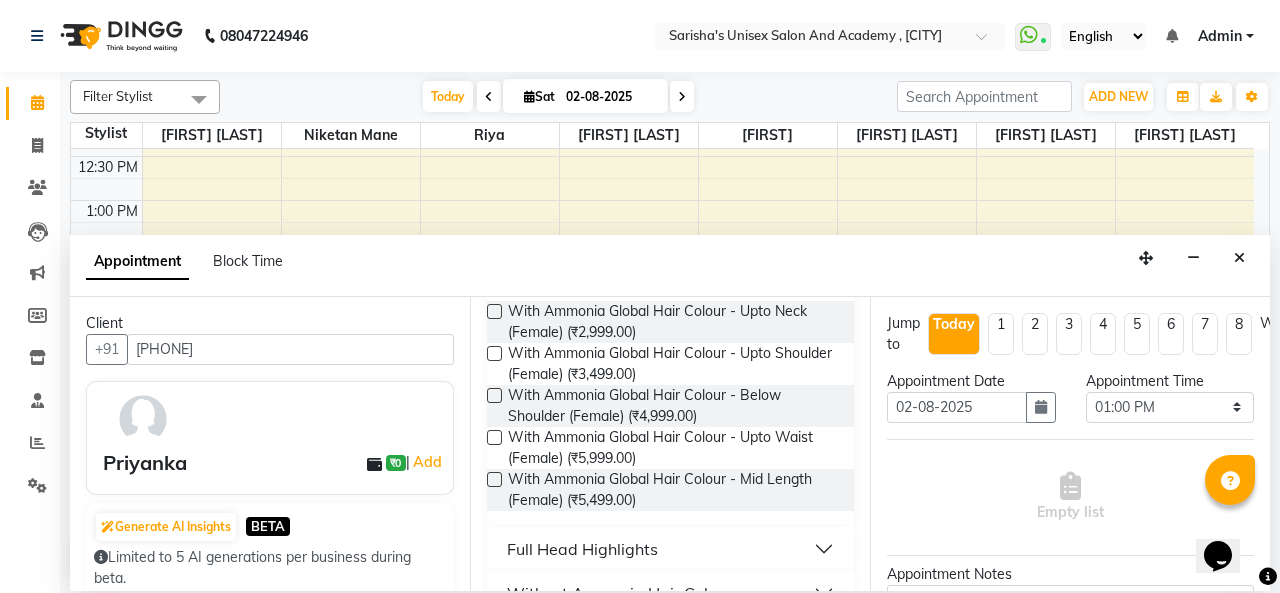 scroll, scrollTop: 409, scrollLeft: 0, axis: vertical 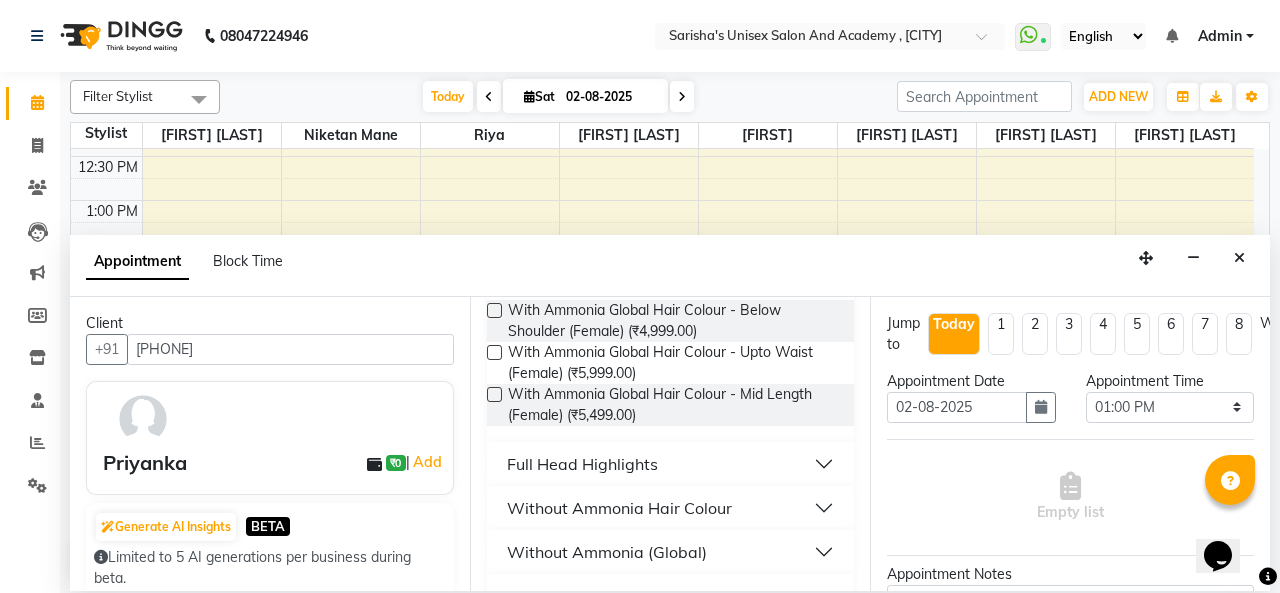 click on "Without Ammonia Hair Colour" at bounding box center [619, 508] 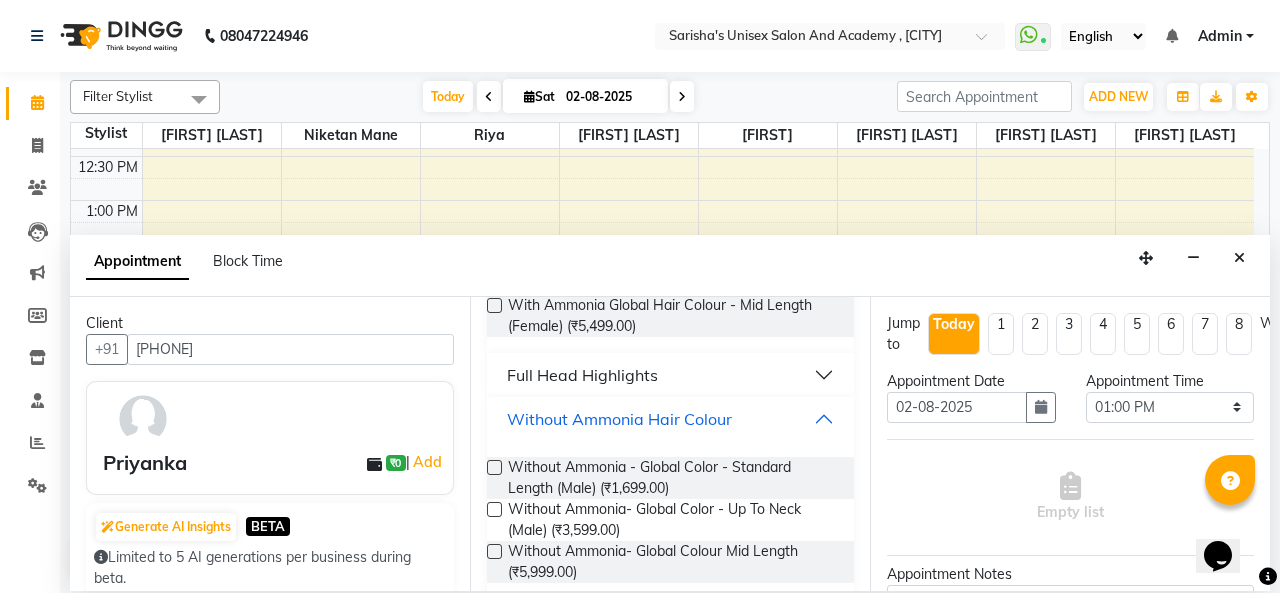 scroll, scrollTop: 609, scrollLeft: 0, axis: vertical 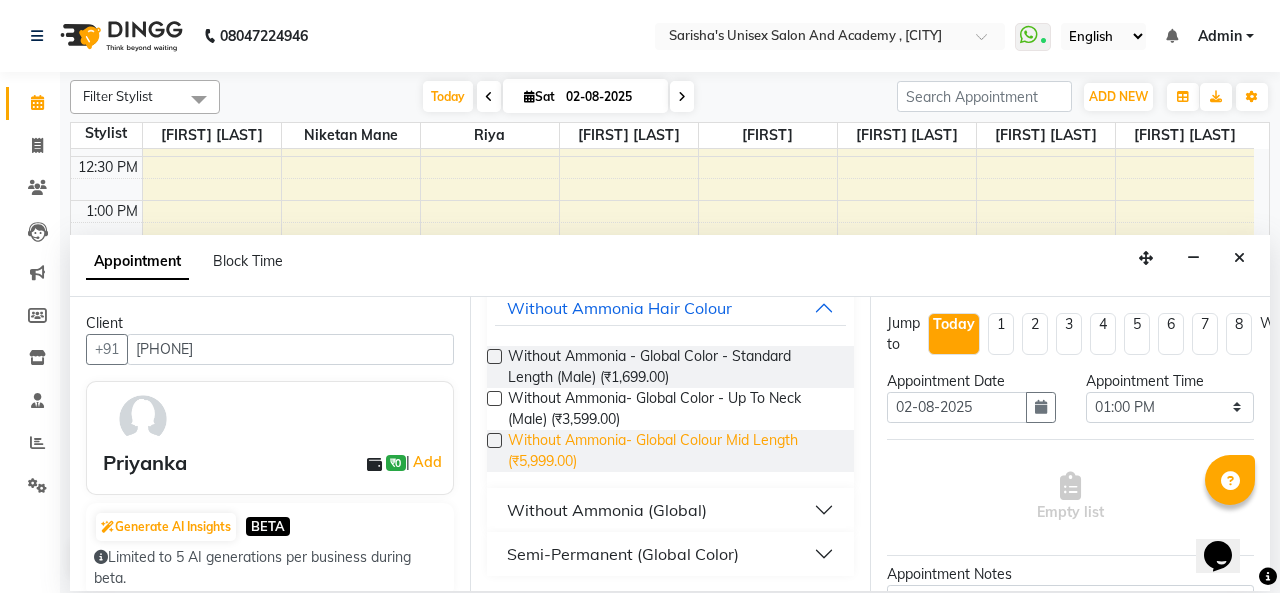 click on "Without Ammonia- Global Colour Mid Length (₹5,999.00)" at bounding box center [673, 451] 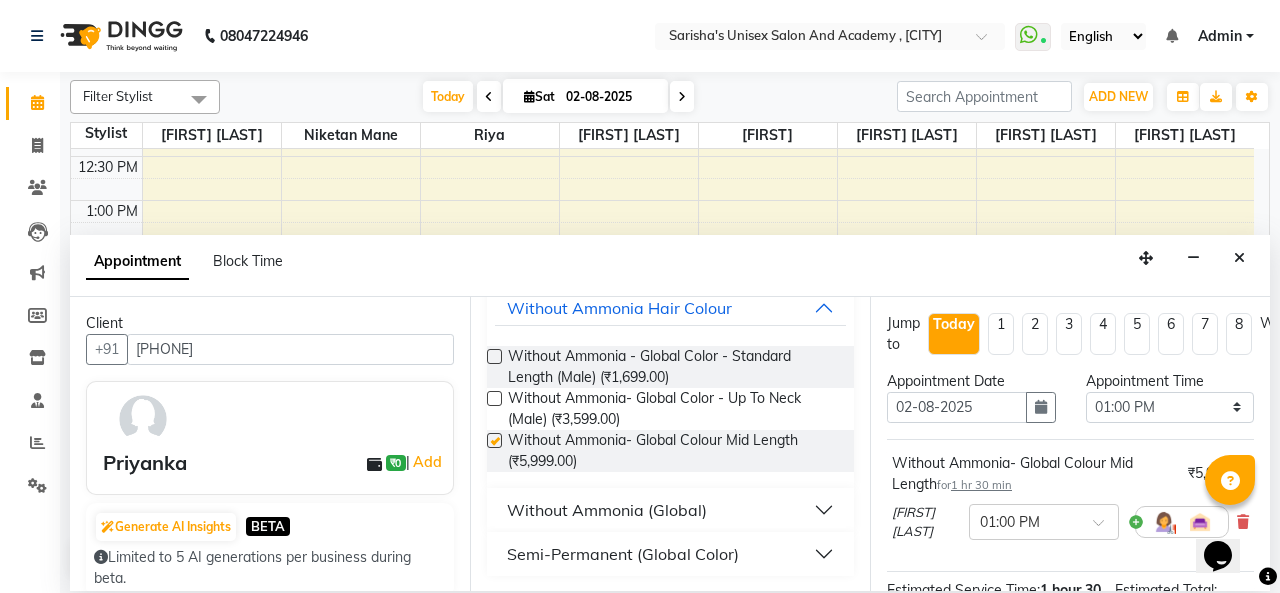 checkbox on "false" 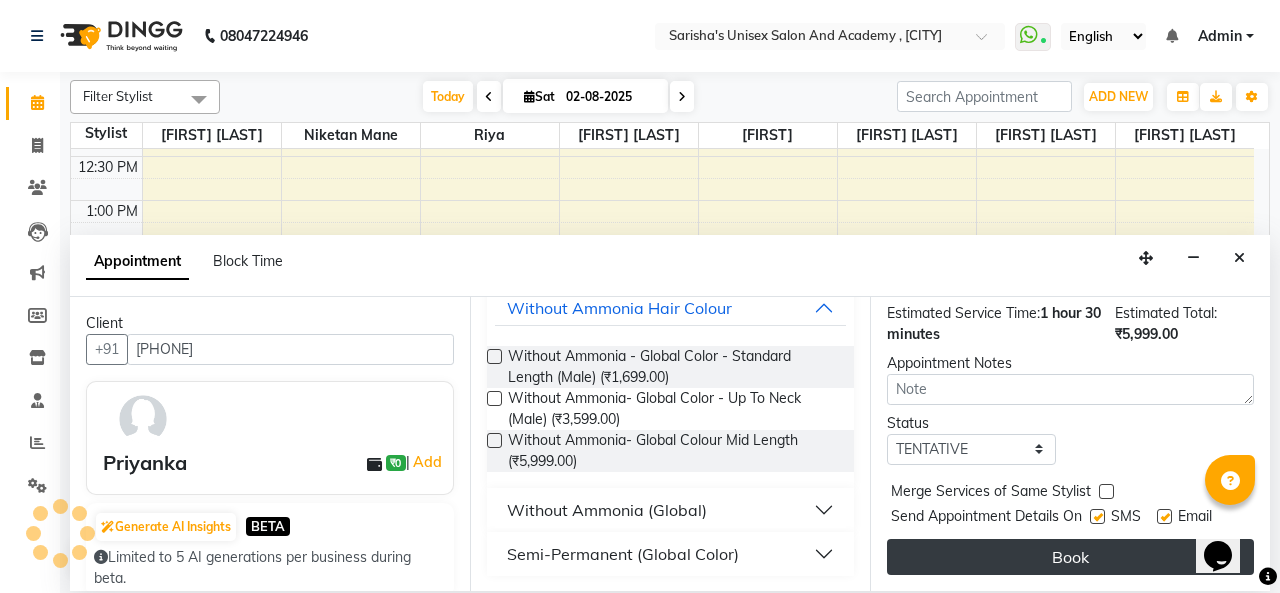 scroll, scrollTop: 291, scrollLeft: 0, axis: vertical 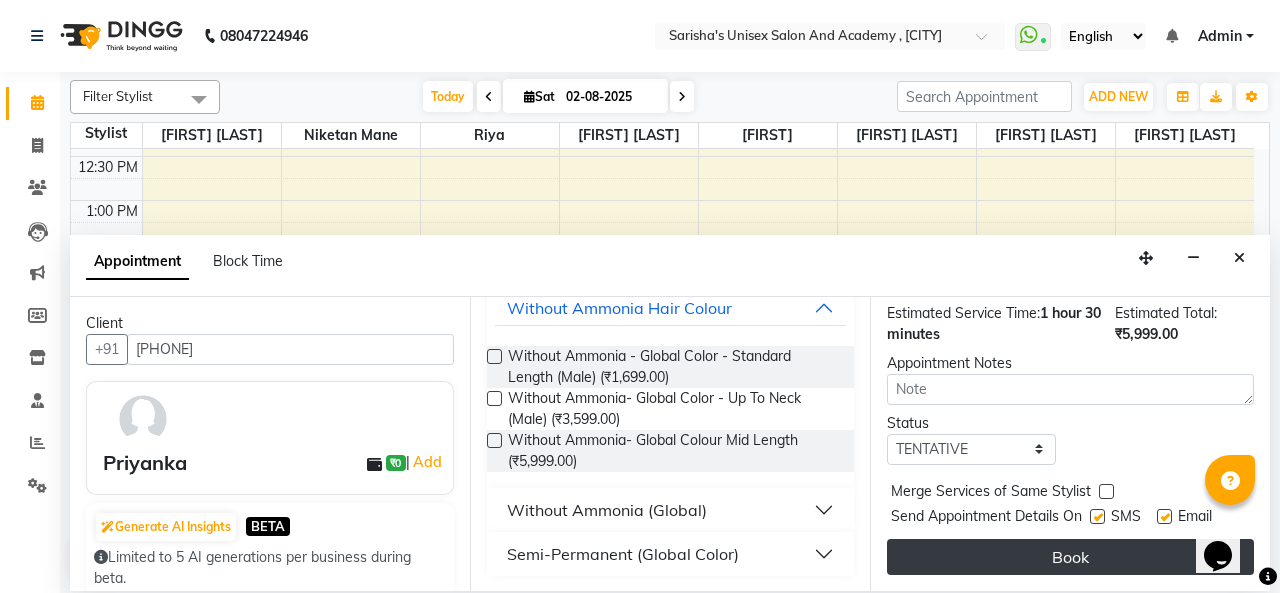 click on "Book" at bounding box center [1070, 557] 